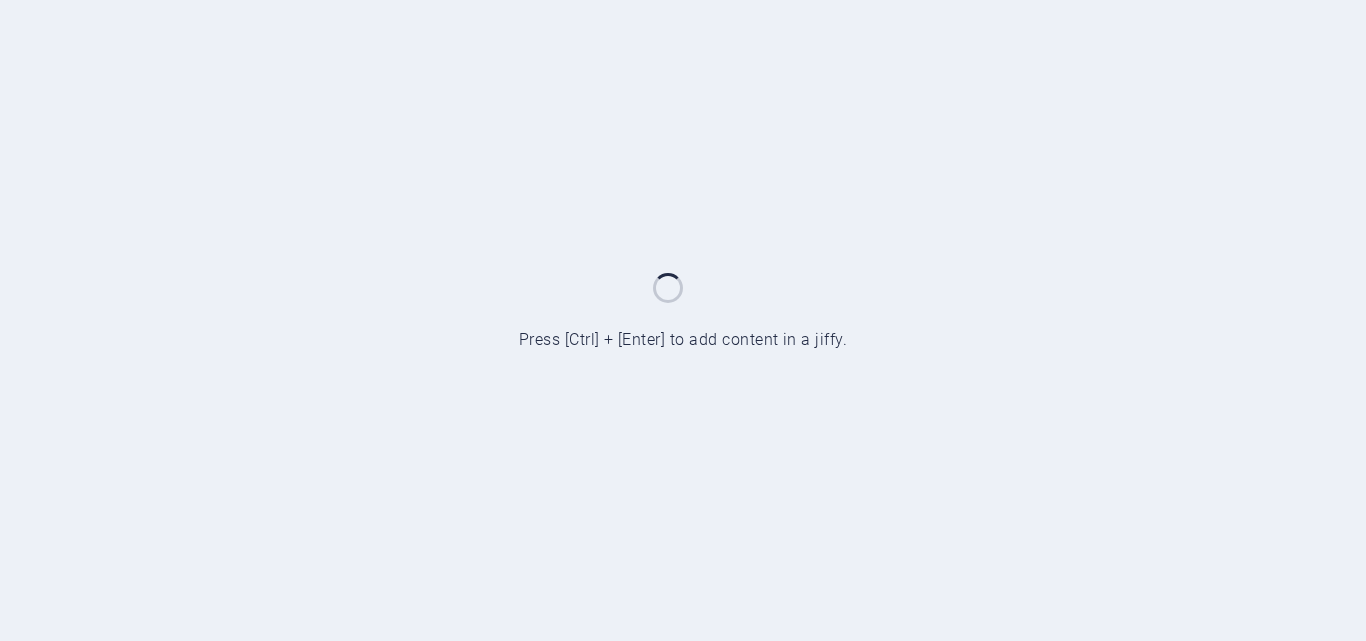 scroll, scrollTop: 0, scrollLeft: 0, axis: both 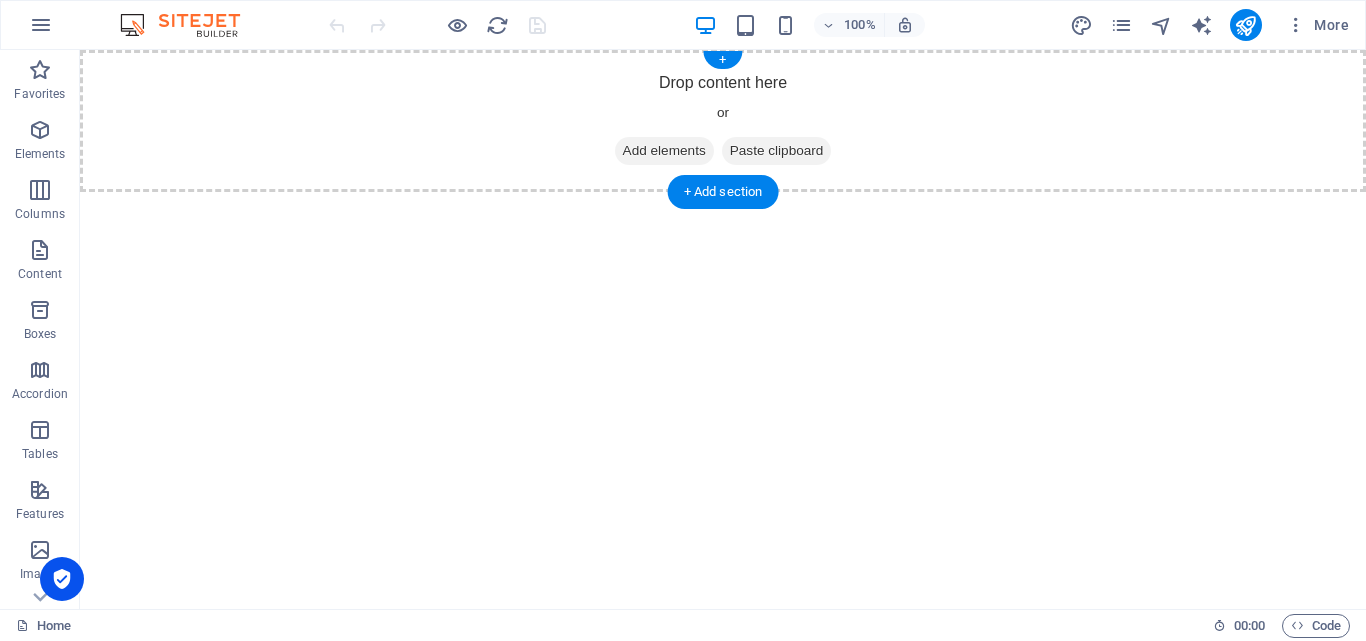 click on "Add elements" at bounding box center [664, 151] 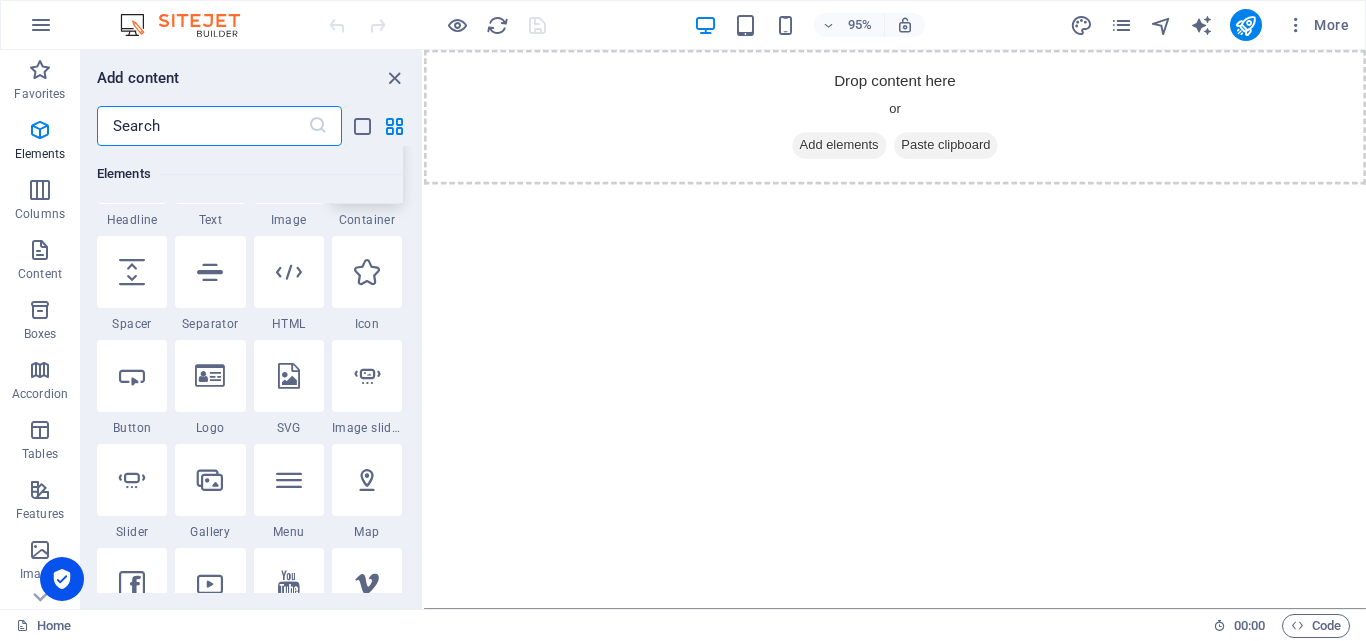 scroll, scrollTop: 300, scrollLeft: 0, axis: vertical 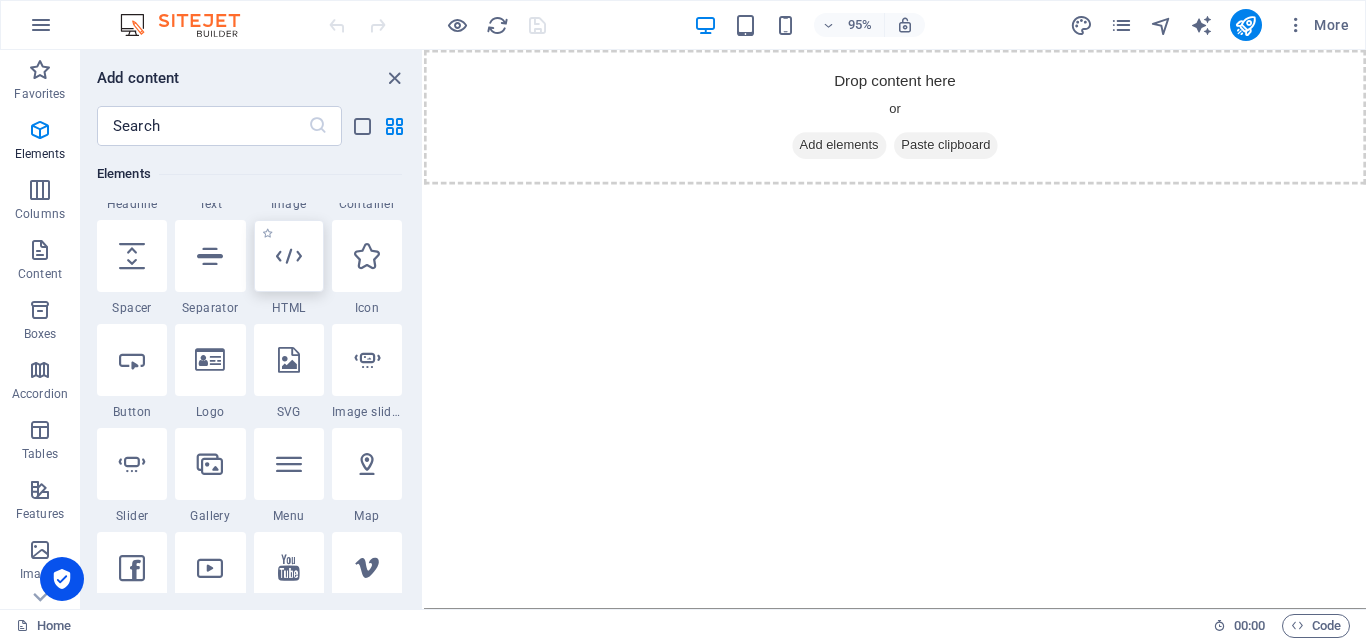 click at bounding box center (289, 256) 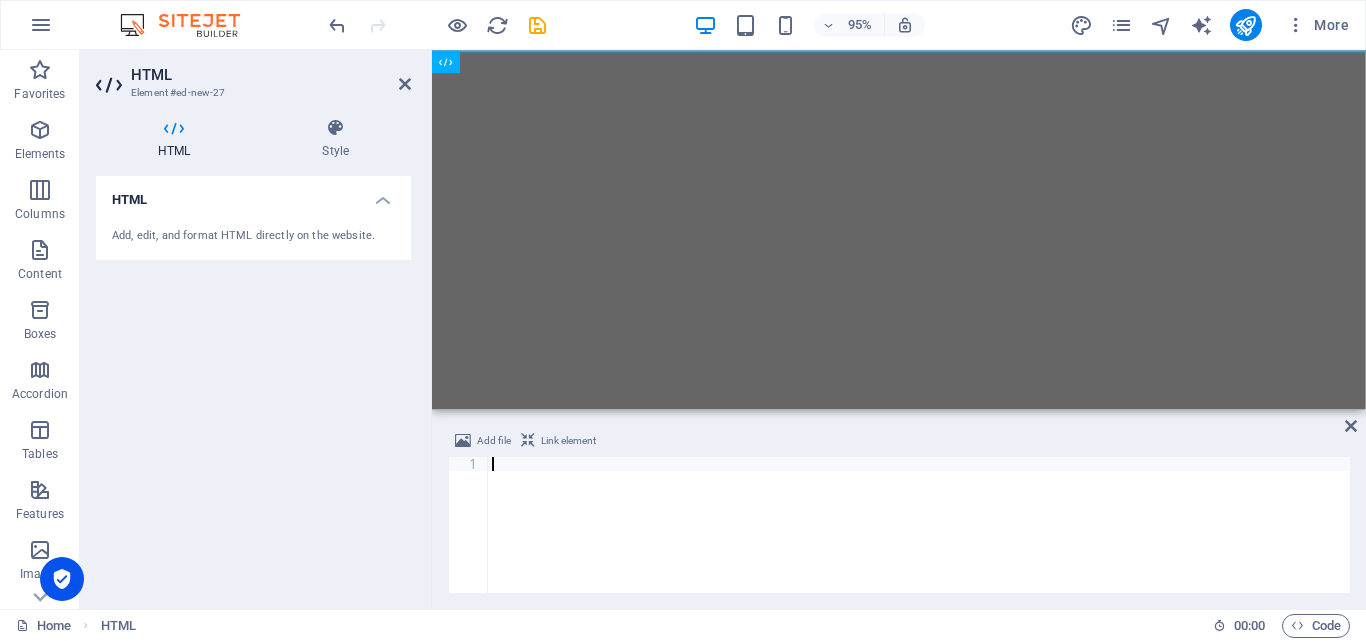 scroll, scrollTop: 942, scrollLeft: 0, axis: vertical 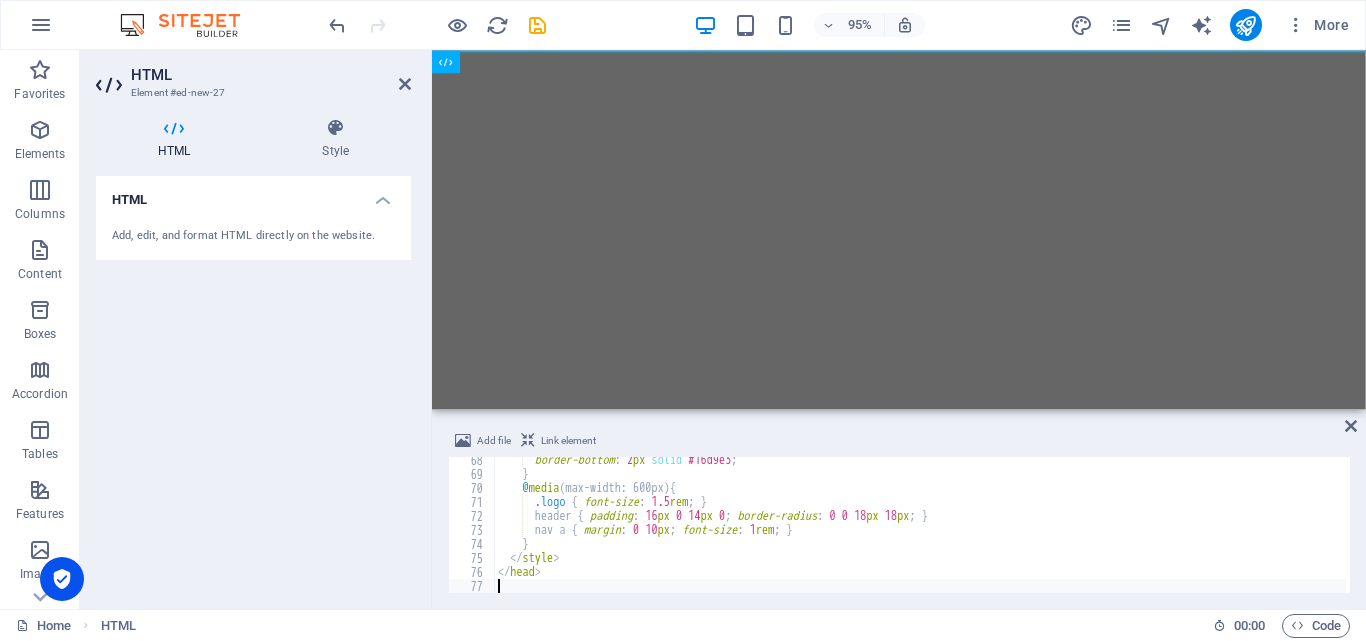 click on "Skip to main content" at bounding box center [923, 50] 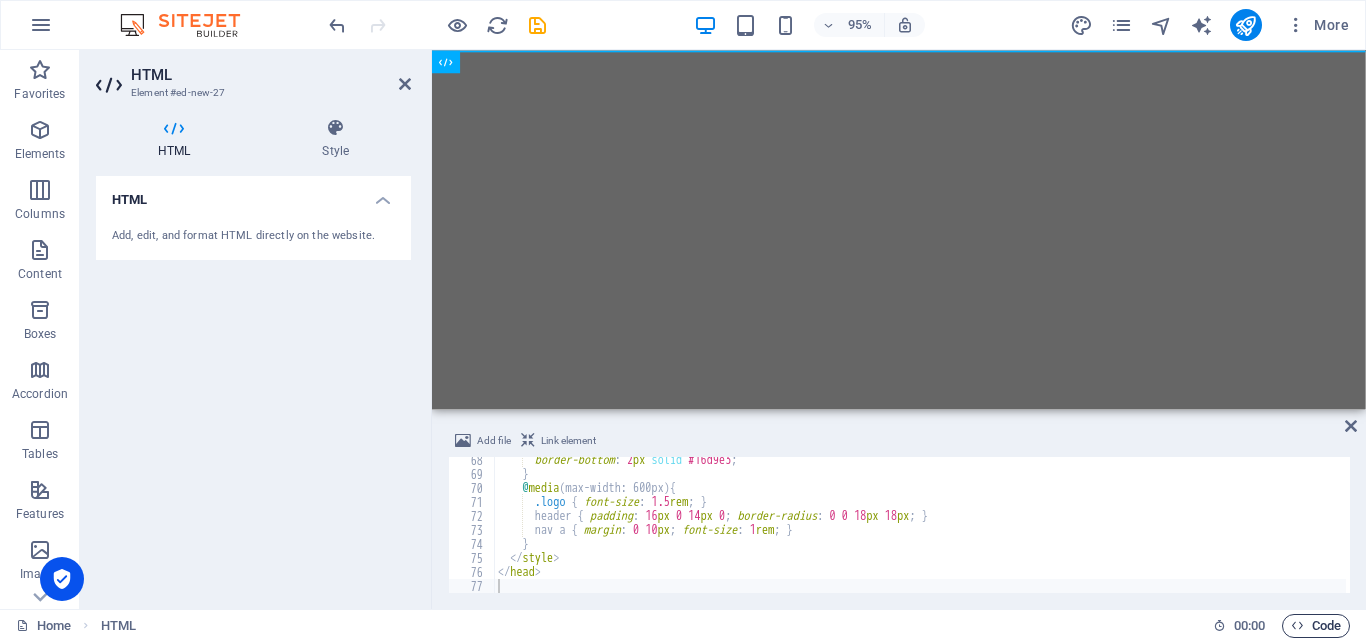click at bounding box center [1297, 625] 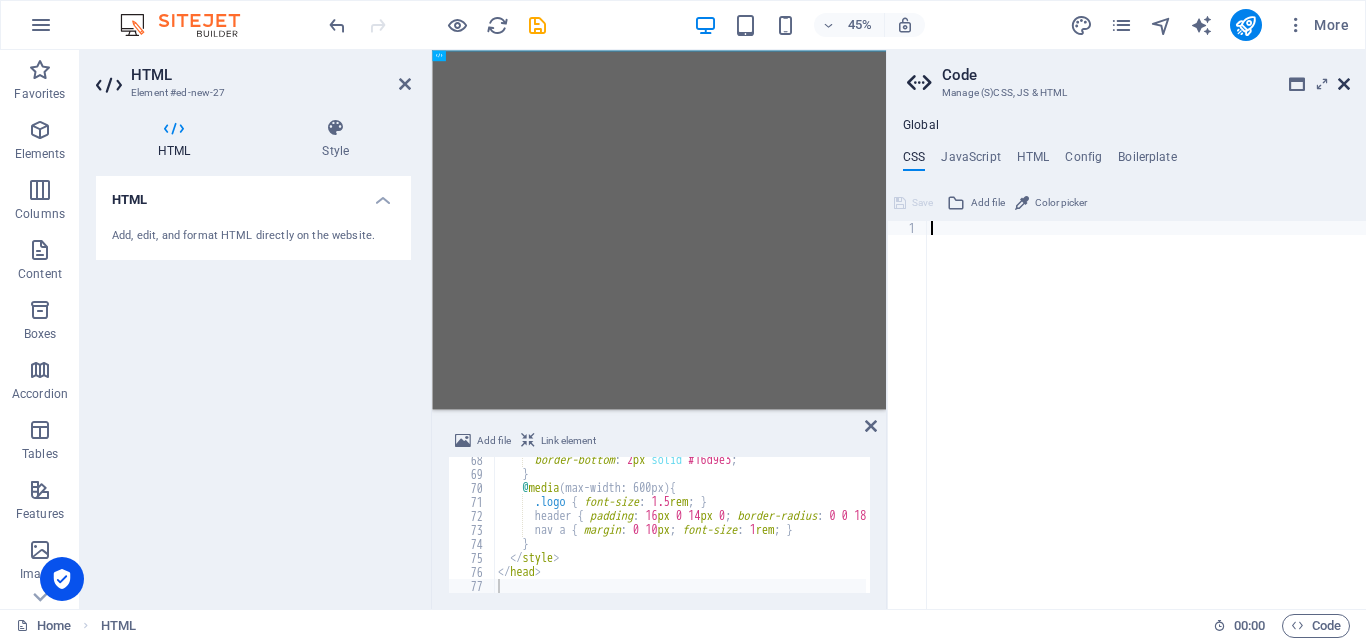 click at bounding box center [1344, 84] 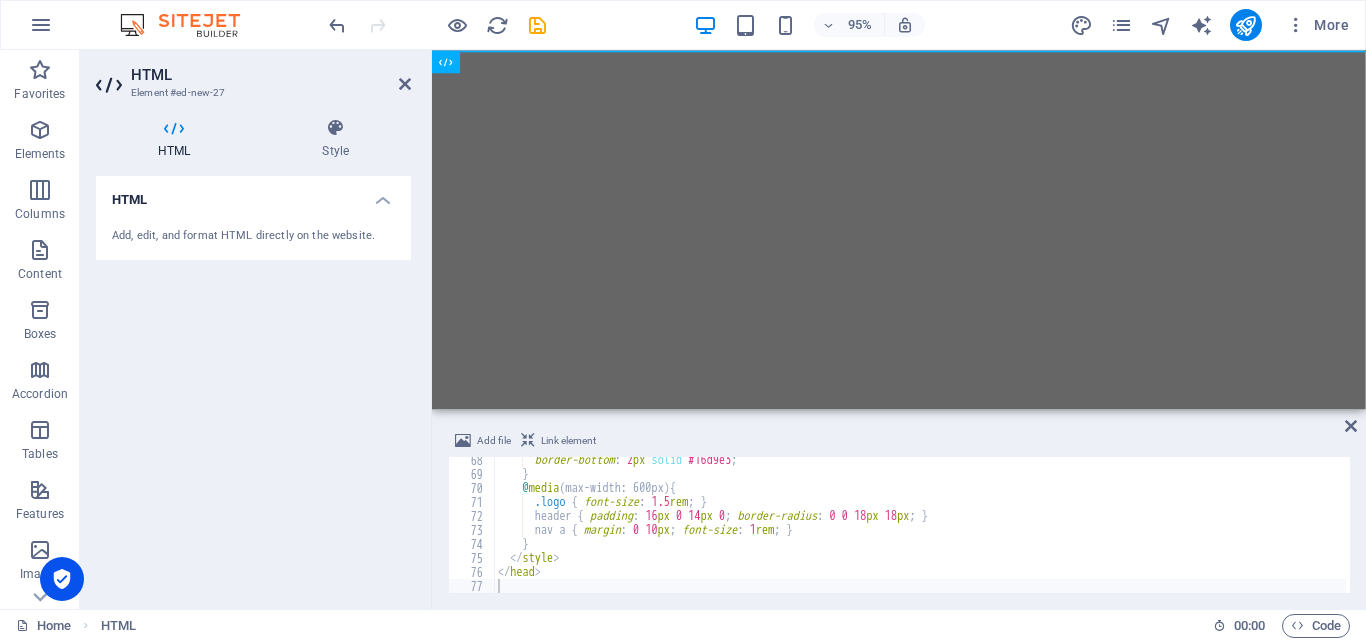 click on "Skip to main content
Toko Pulsa Murah | Isi Pulsa & Paket Data Termurah" at bounding box center (923, 50) 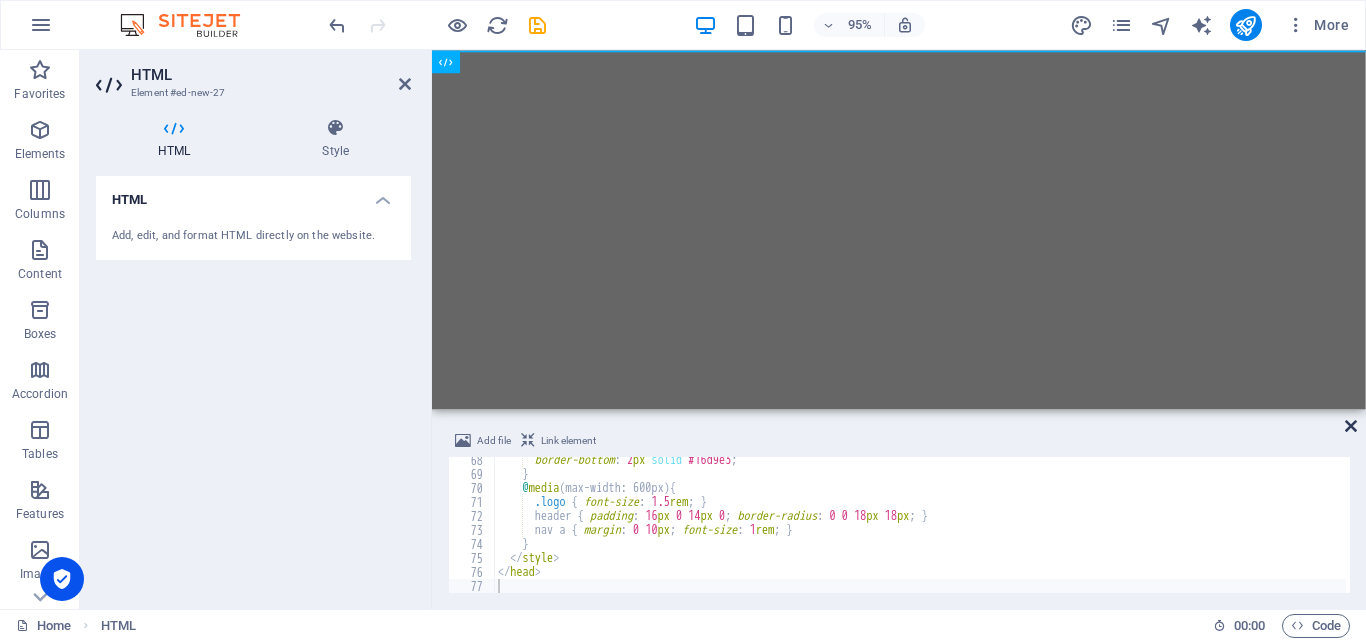 click at bounding box center [1351, 426] 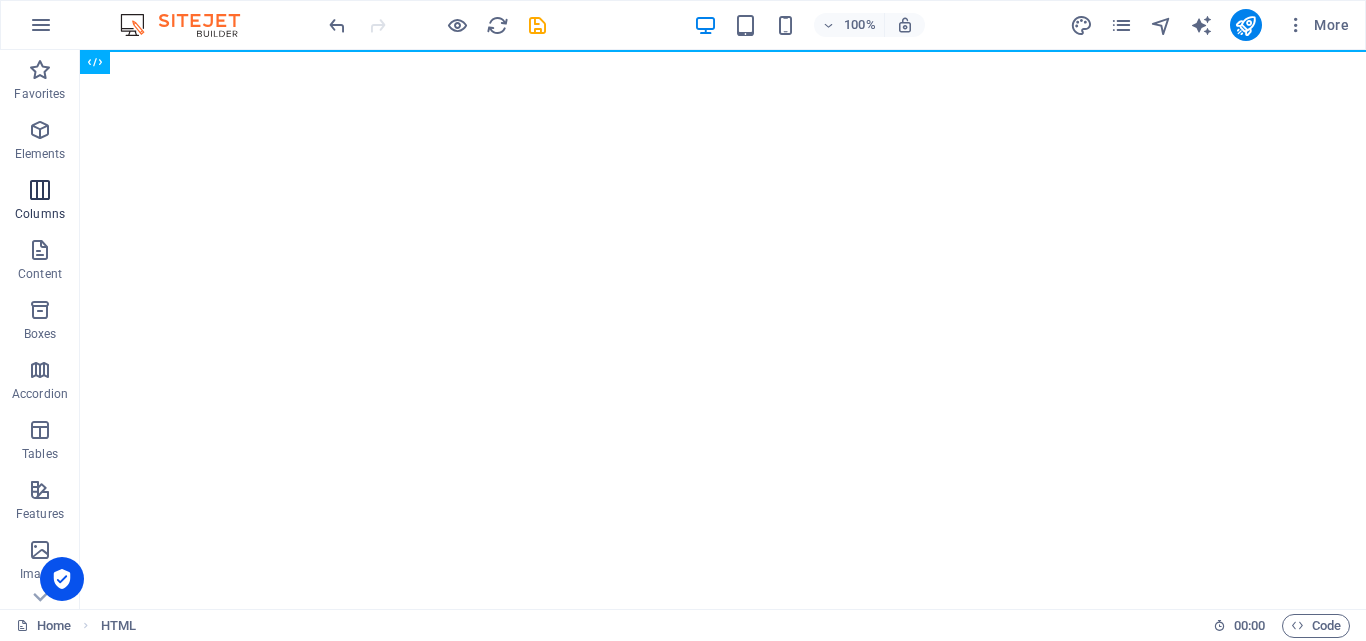 click on "Columns" at bounding box center (40, 202) 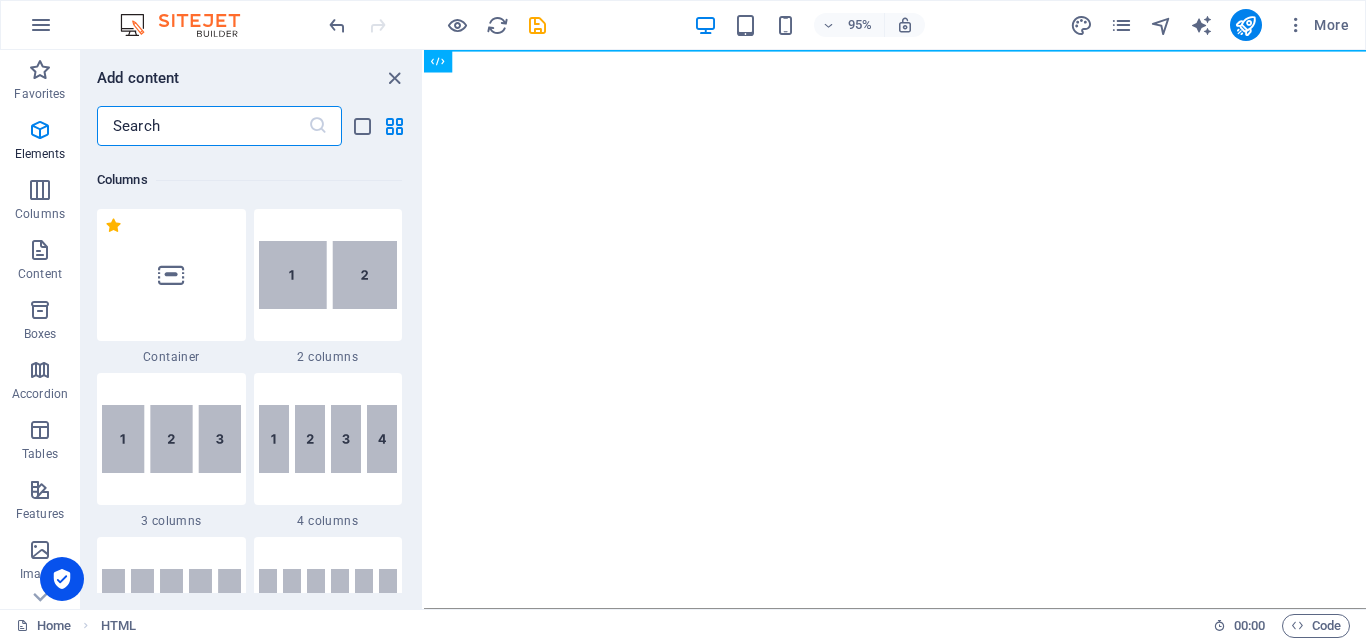 scroll, scrollTop: 990, scrollLeft: 0, axis: vertical 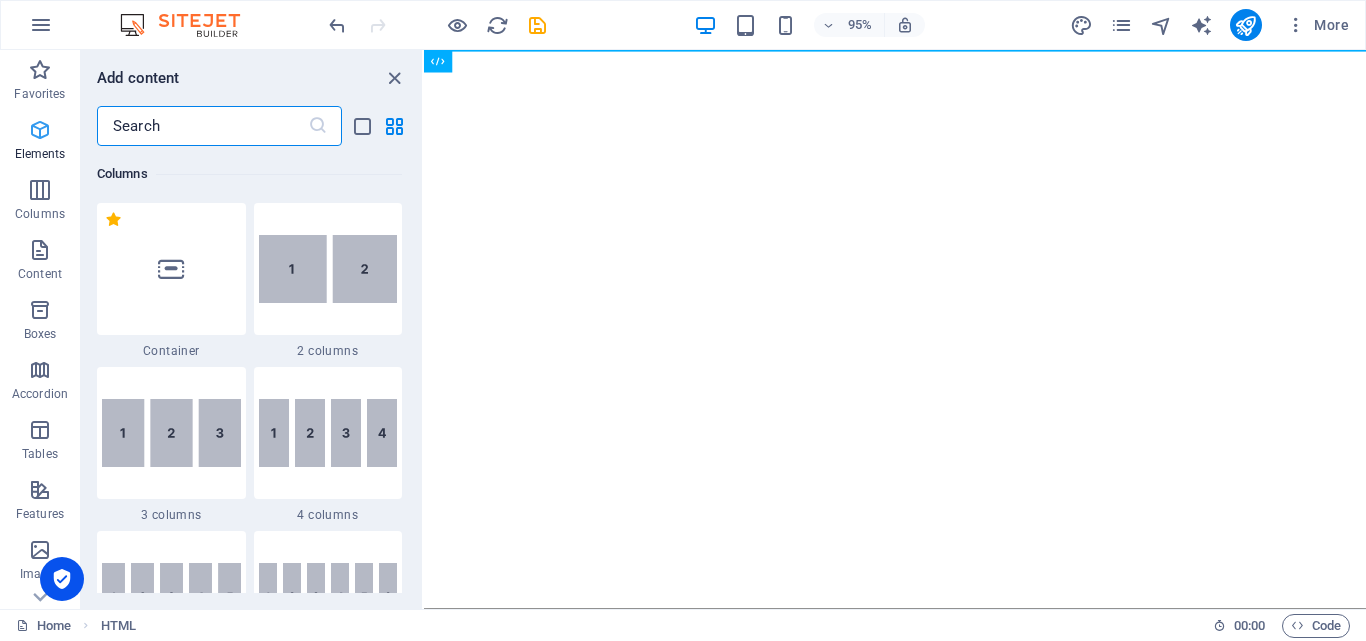 click at bounding box center [40, 130] 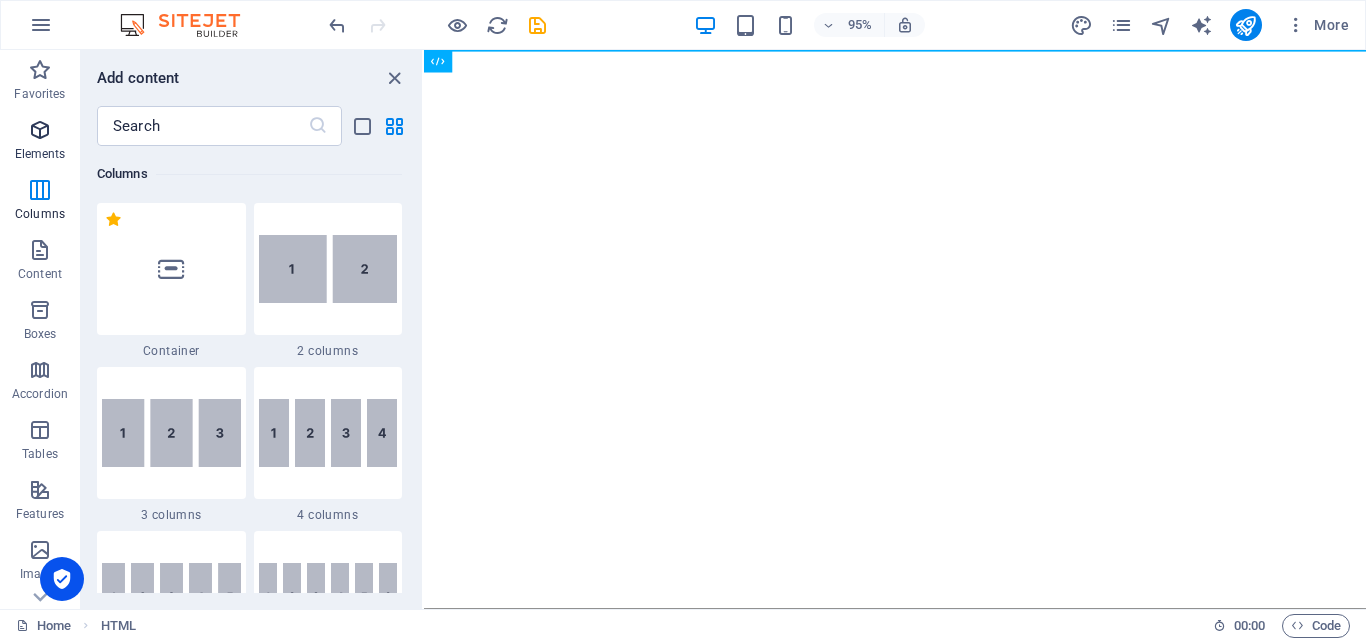 click at bounding box center [40, 130] 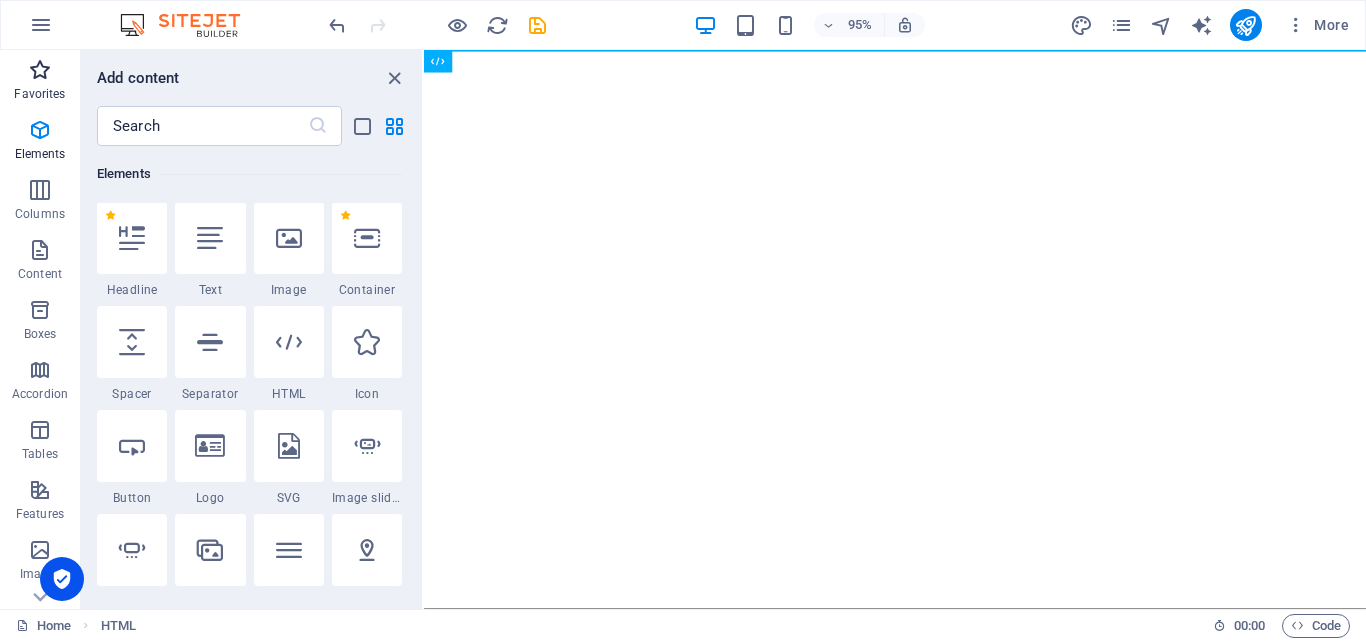 click on "Favorites" at bounding box center (40, 80) 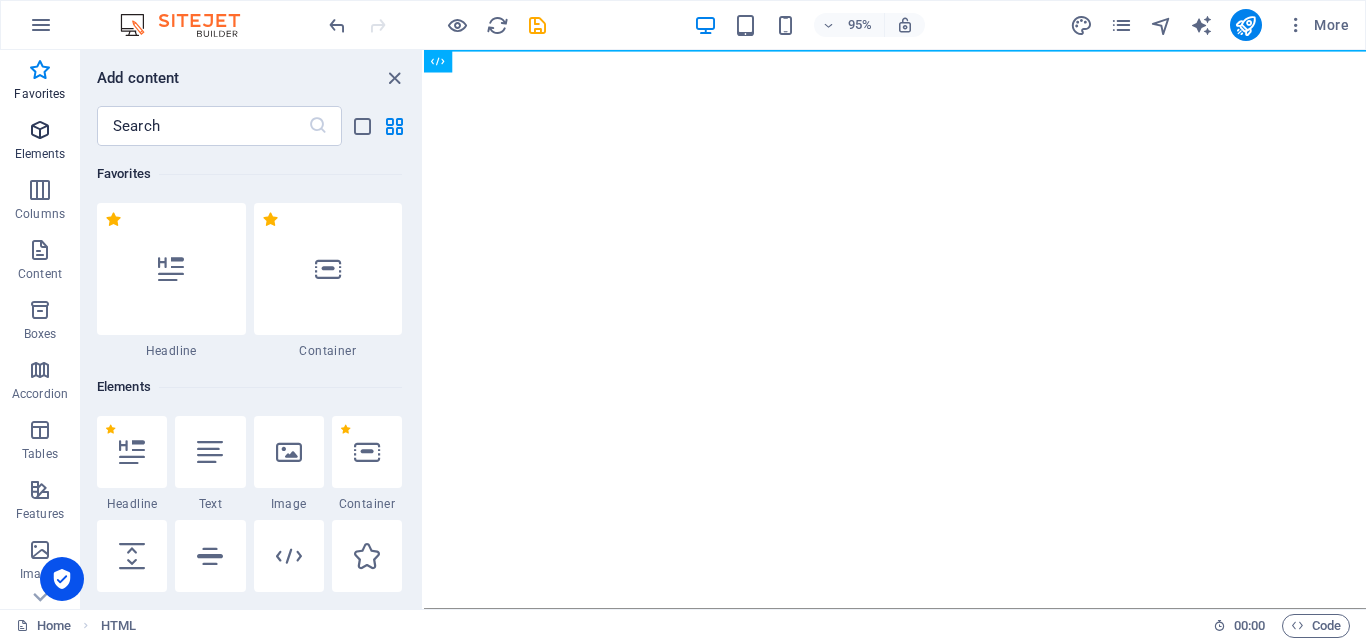 scroll, scrollTop: 0, scrollLeft: 0, axis: both 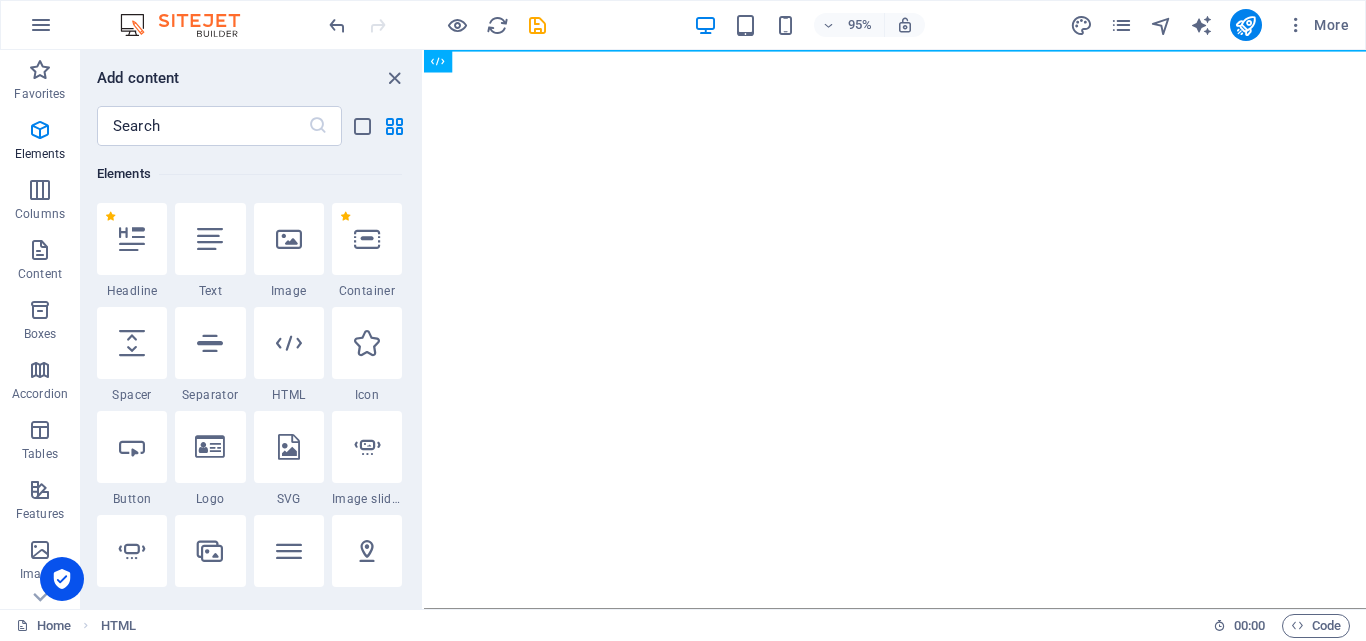 click on "Skip to main content
Toko Pulsa Murah | Isi Pulsa & Paket Data Termurah" at bounding box center (920, 50) 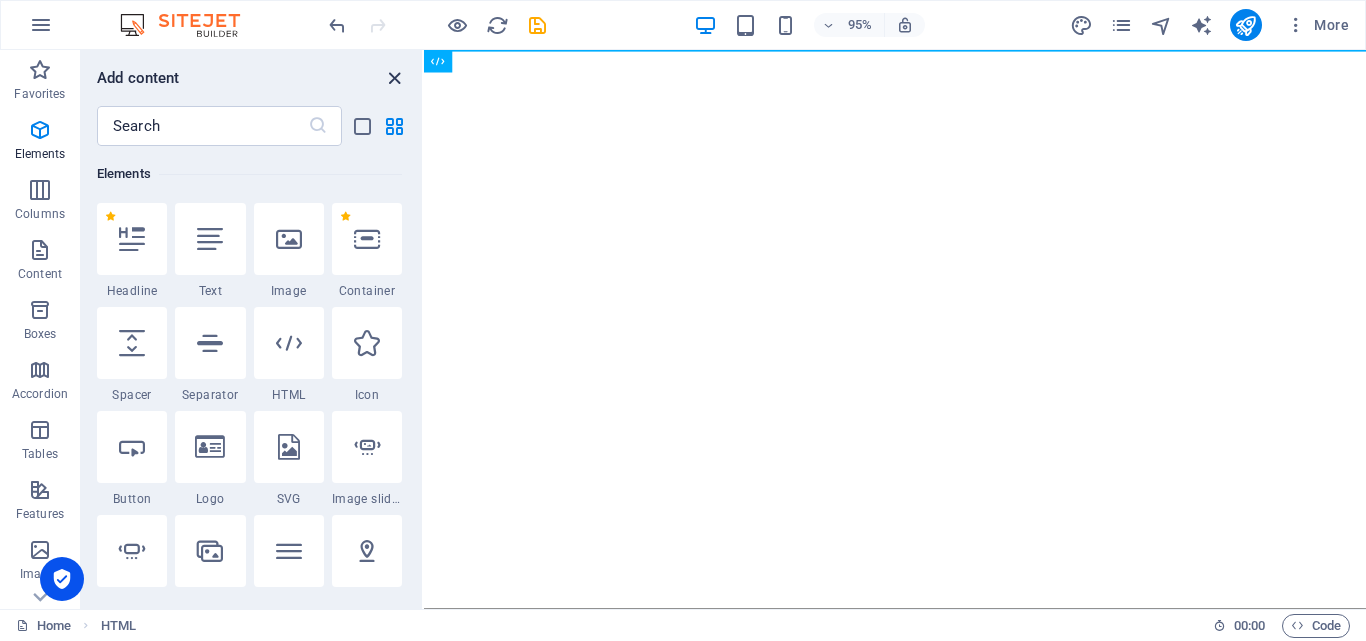click at bounding box center (394, 78) 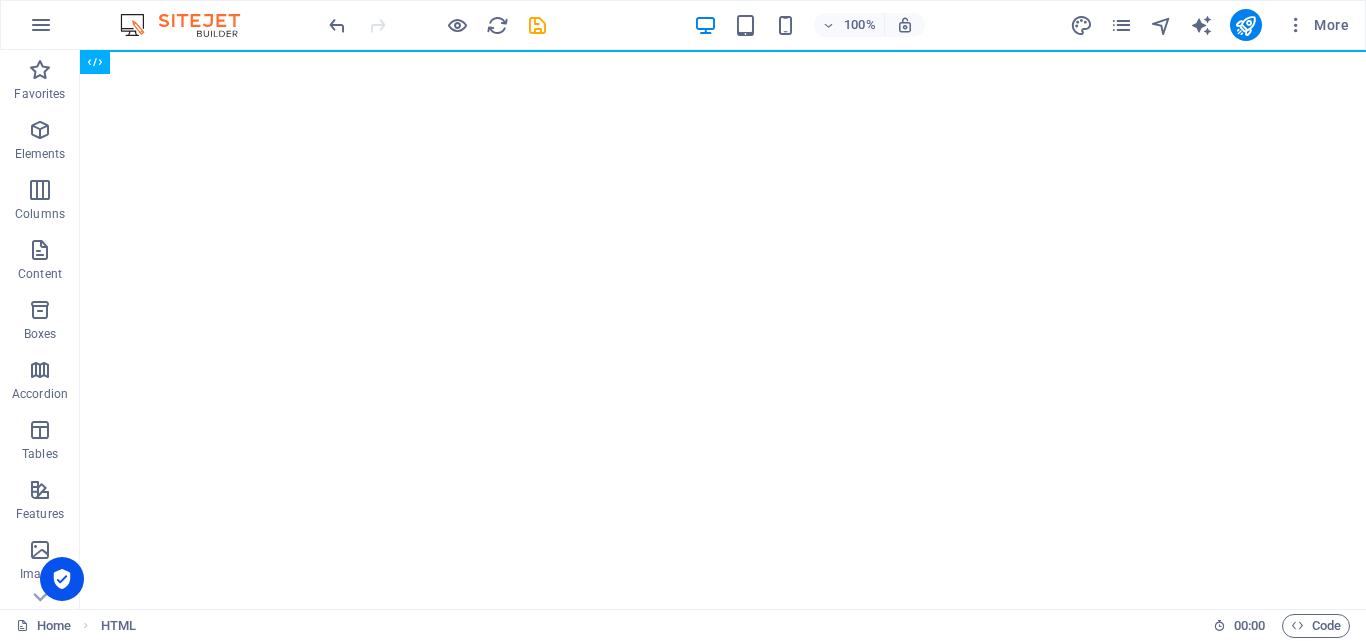 click at bounding box center (437, 25) 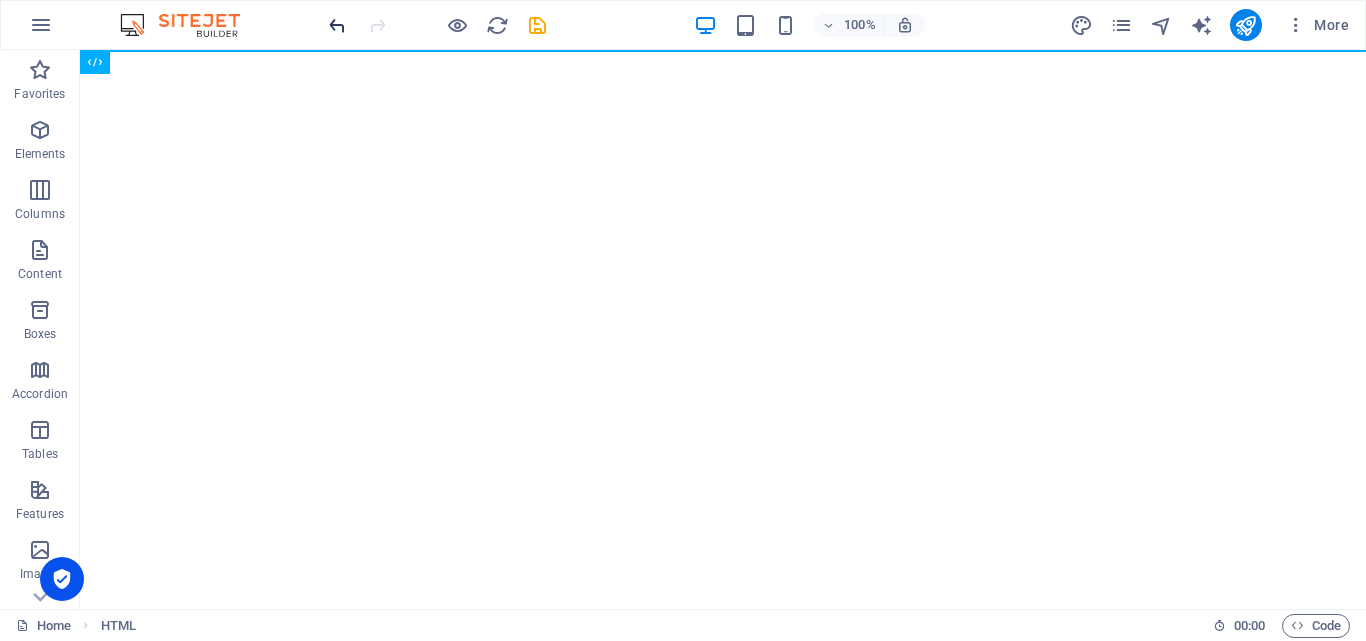 click at bounding box center [337, 25] 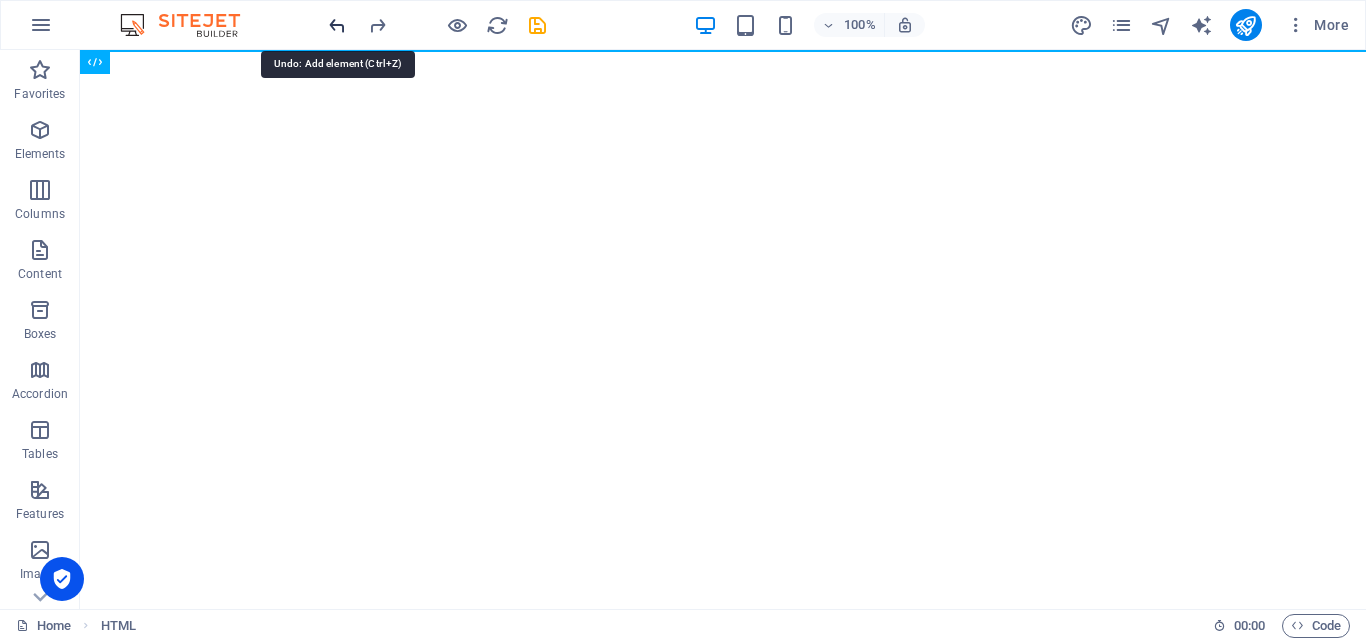click at bounding box center (337, 25) 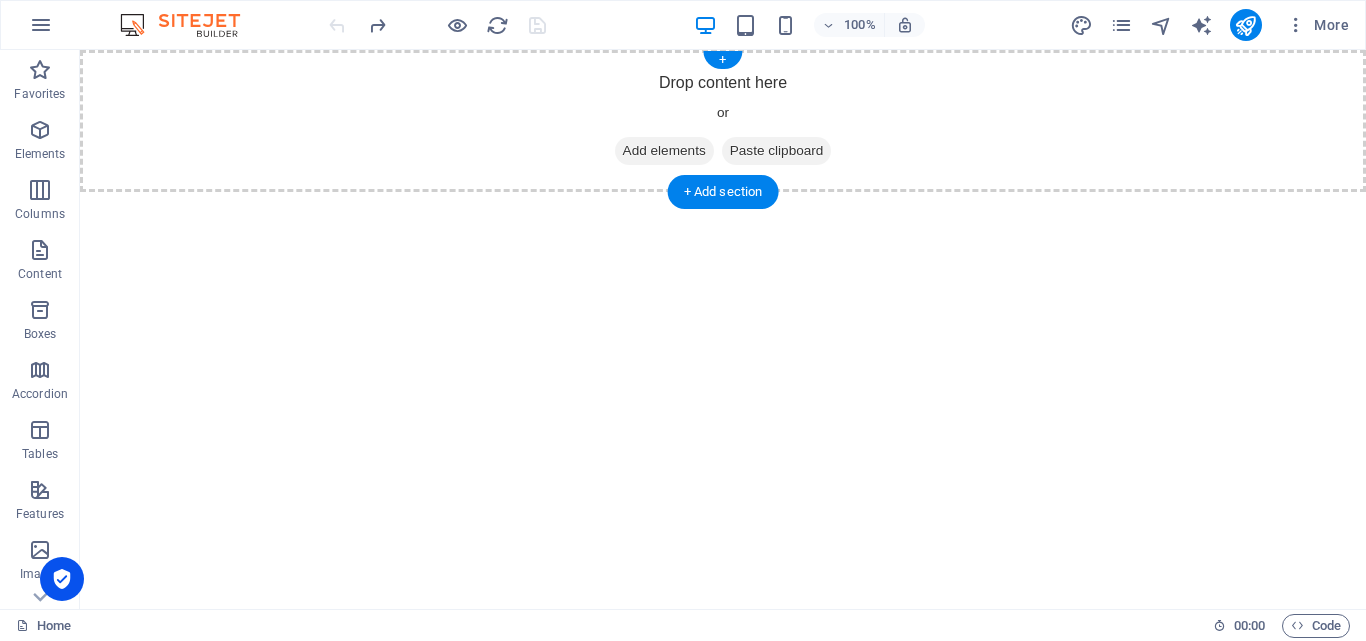 click on "Add elements" at bounding box center [664, 151] 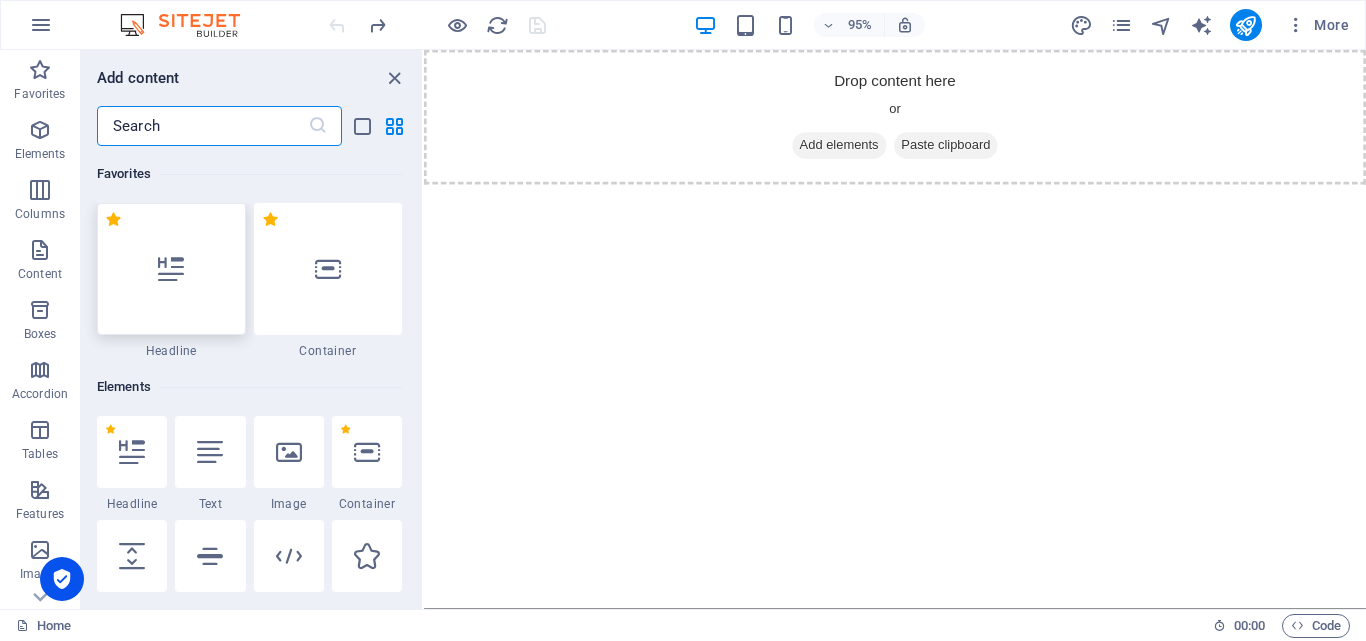 click at bounding box center [171, 269] 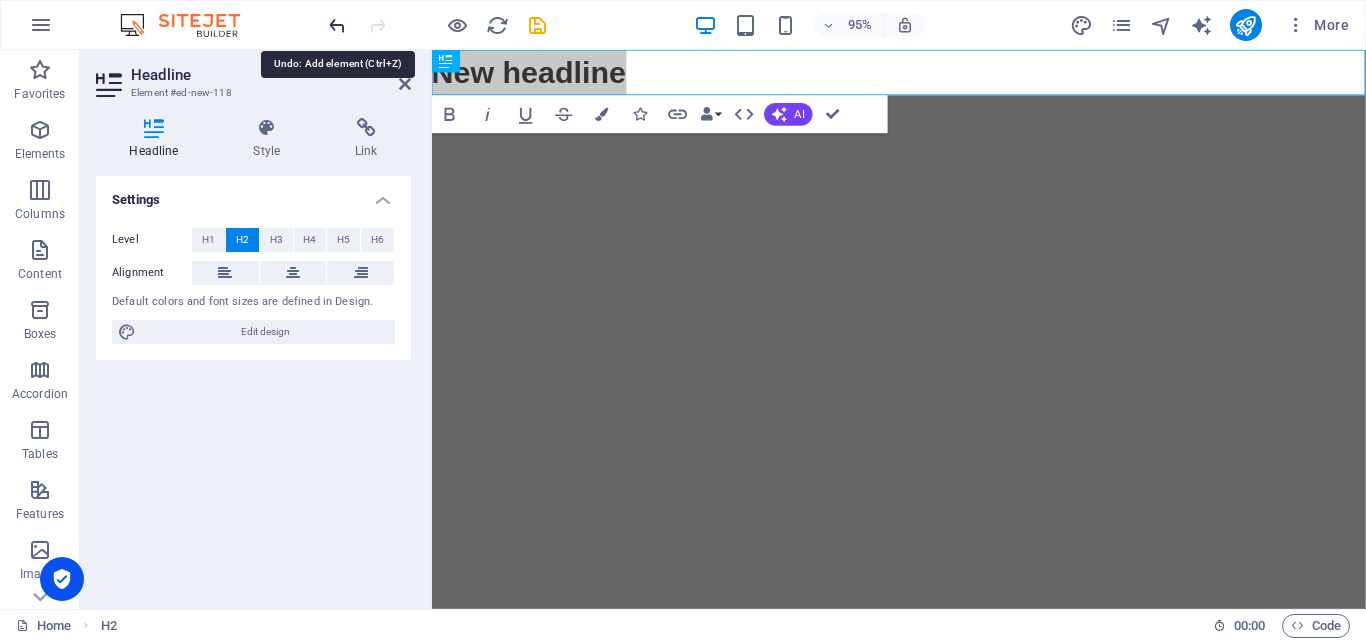 click at bounding box center [337, 25] 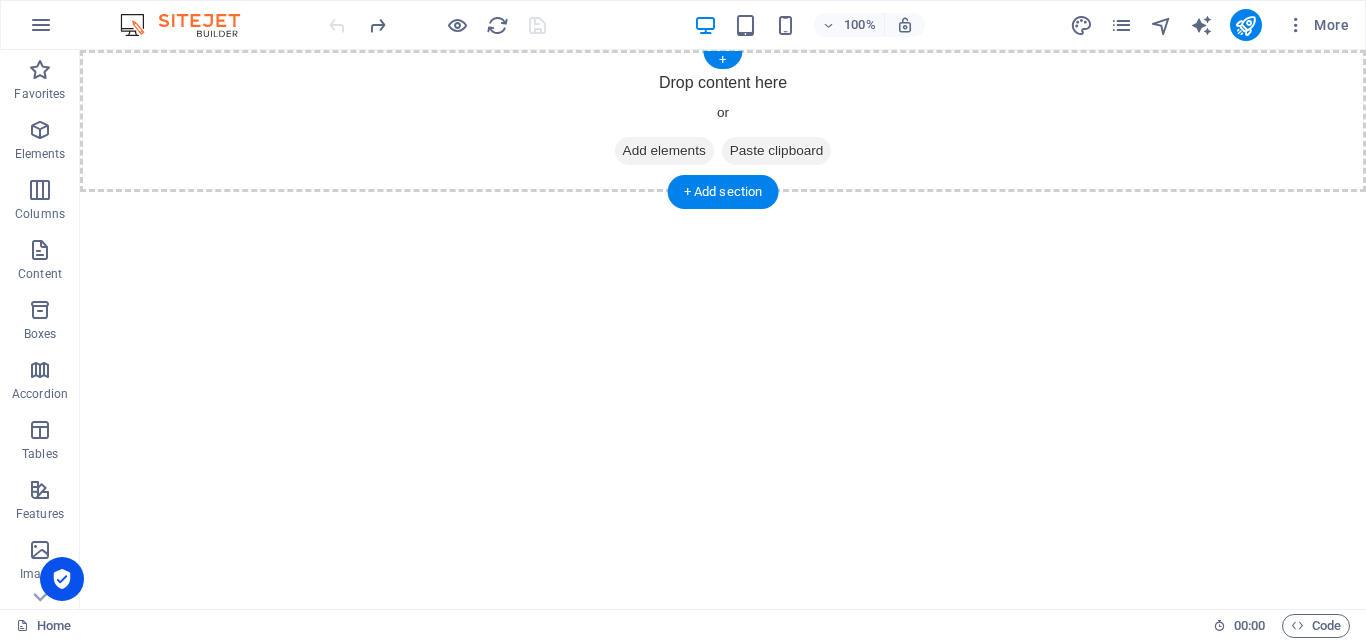 click on "Add elements" at bounding box center [664, 151] 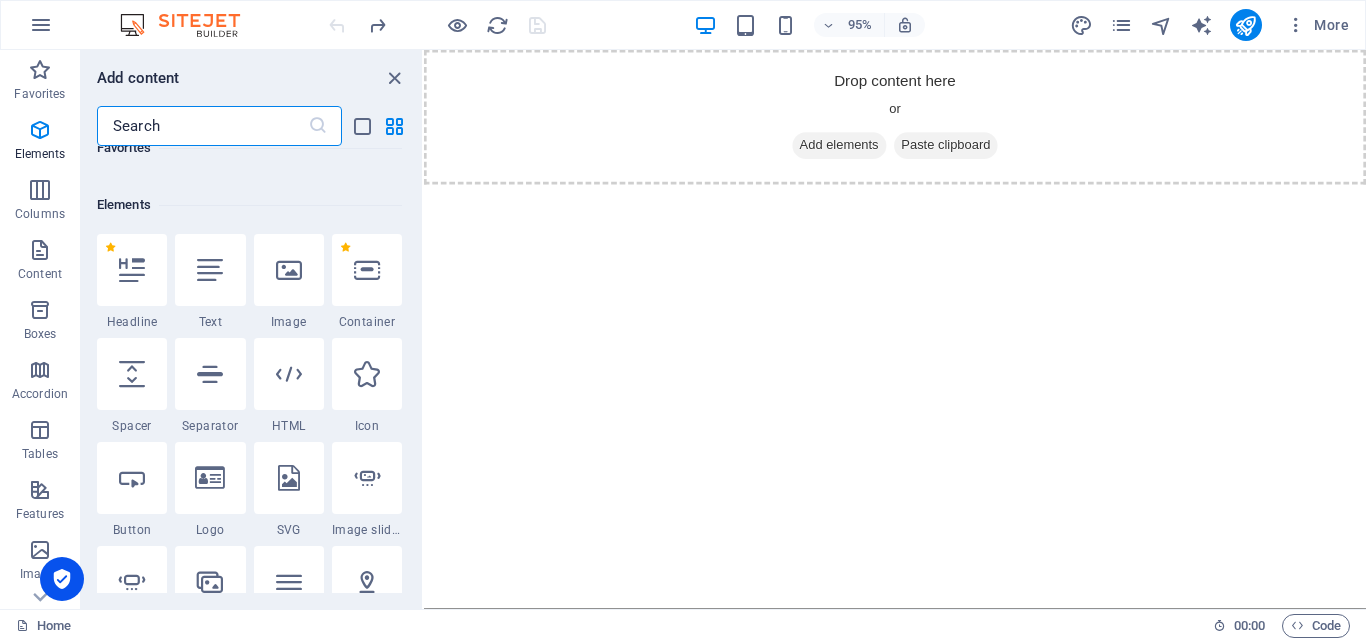 scroll, scrollTop: 200, scrollLeft: 0, axis: vertical 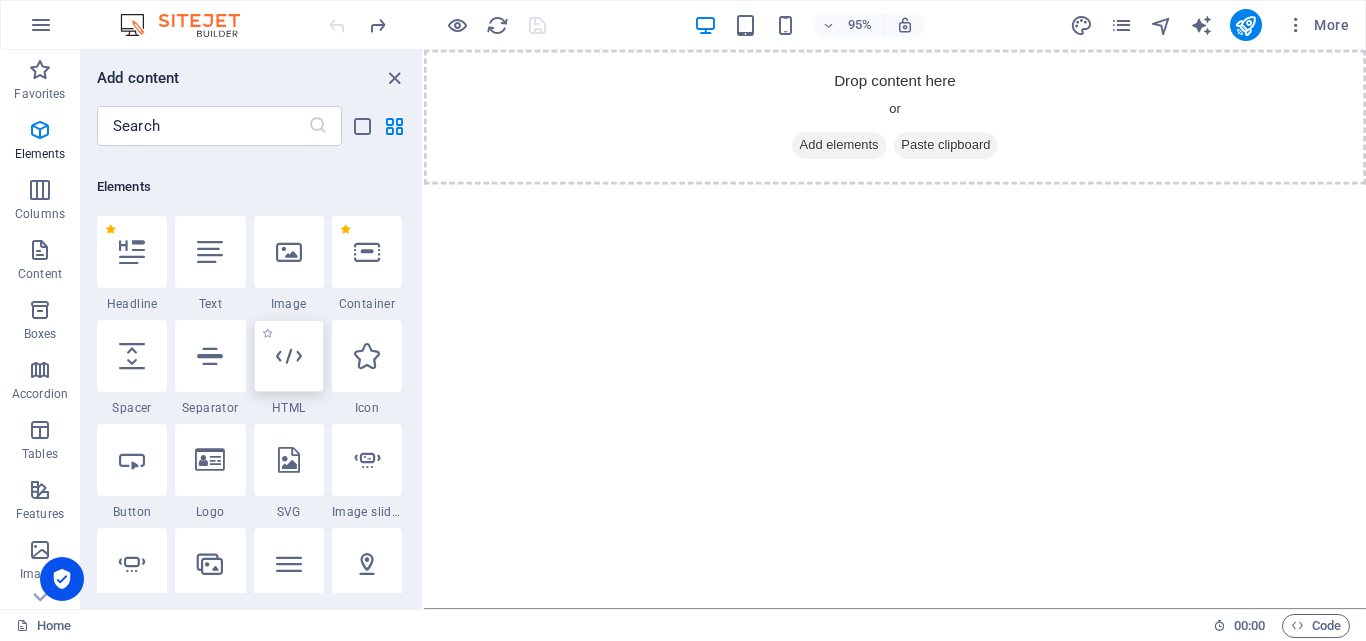 click at bounding box center [289, 356] 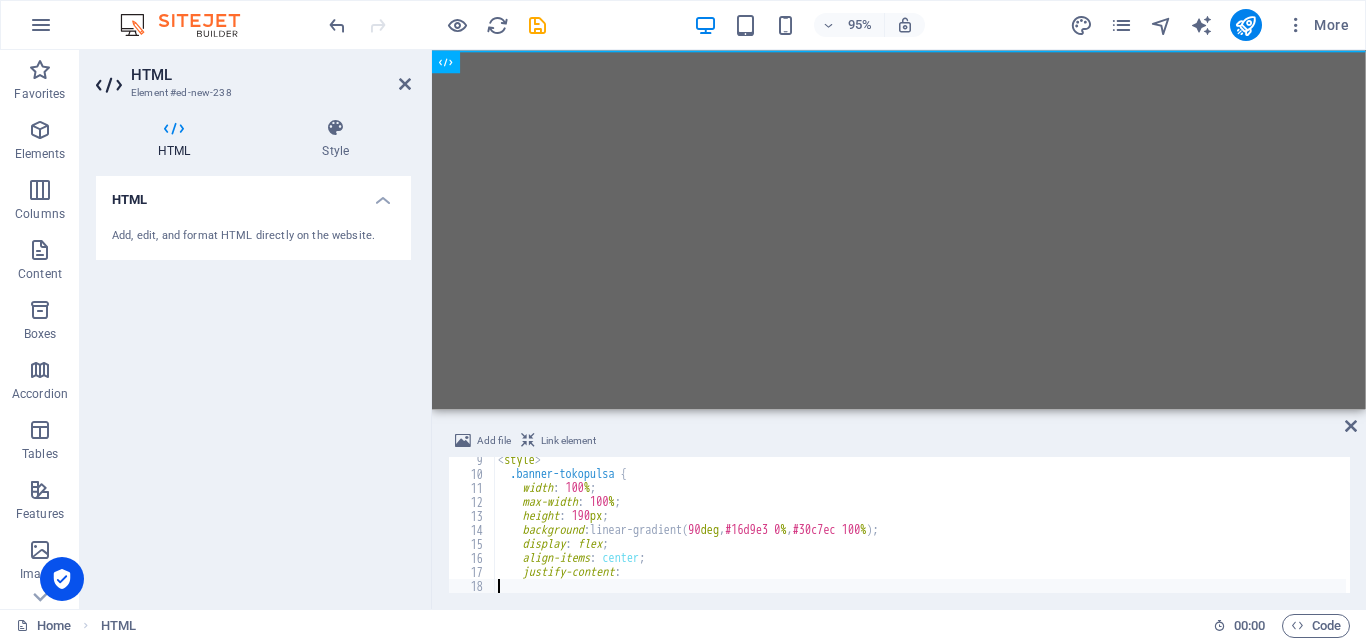 scroll, scrollTop: 116, scrollLeft: 0, axis: vertical 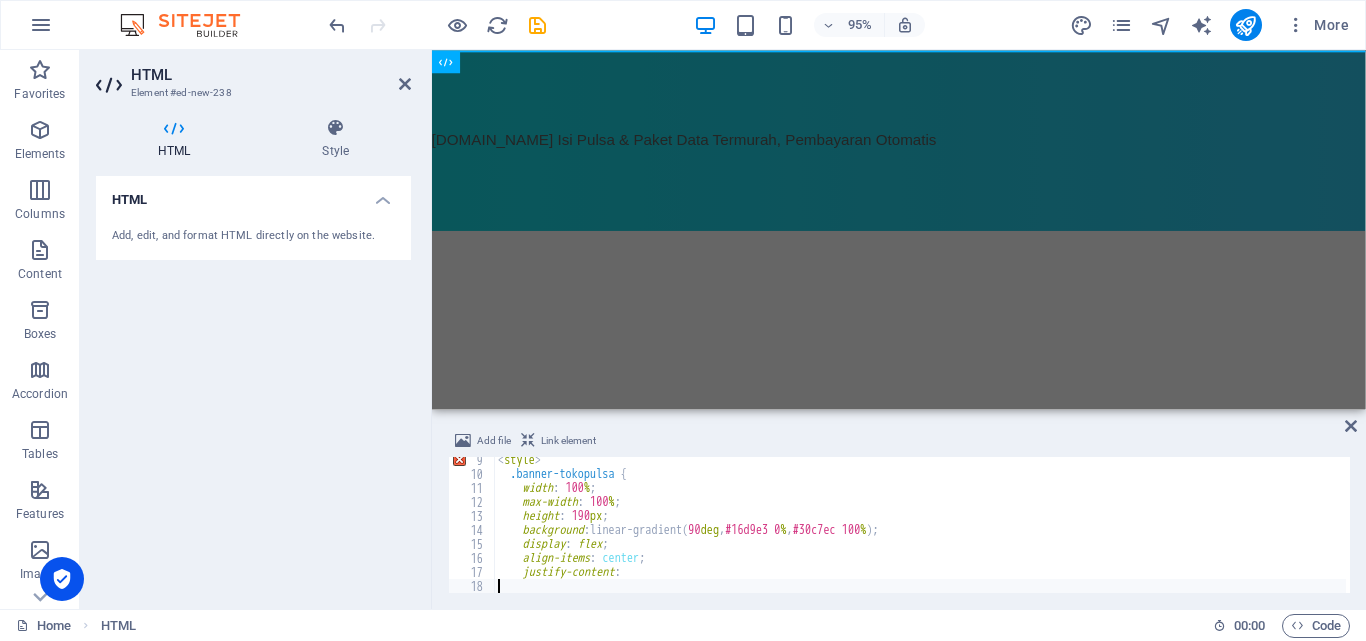 click on "Skip to main content
[DOMAIN_NAME]
Isi Pulsa & Paket Data Termurah, Pembayaran Otomatis" at bounding box center [923, 145] 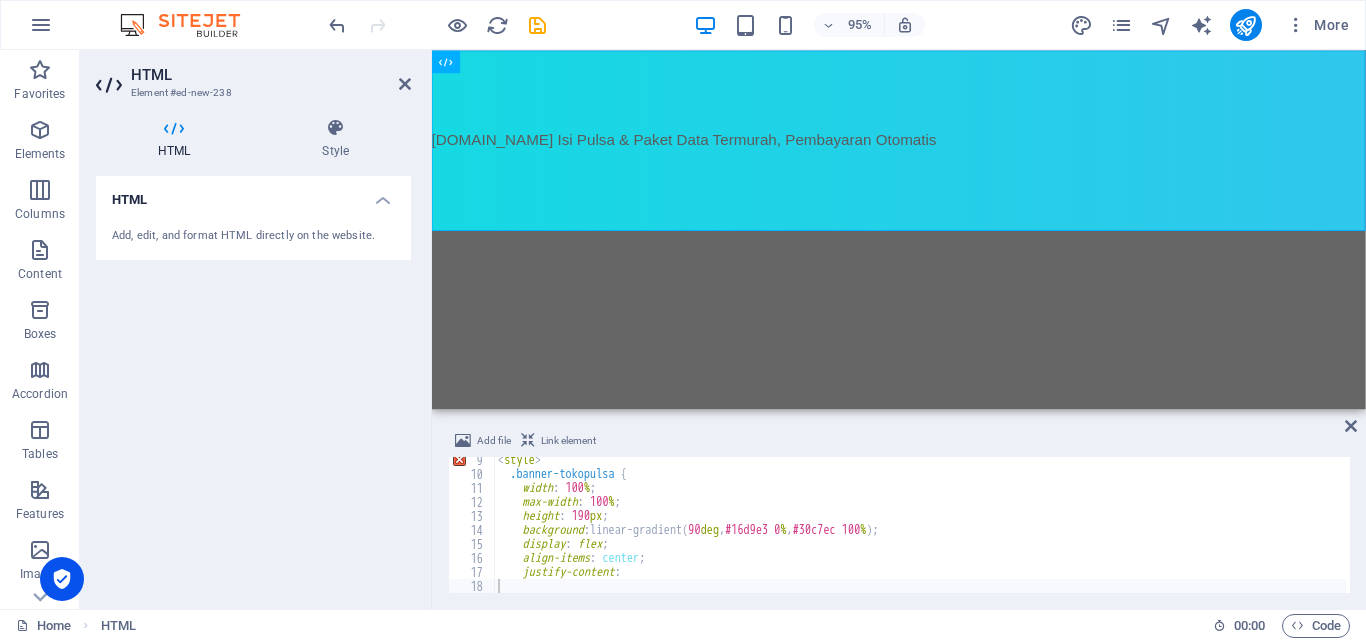 click on "< style >    .banner-tokopulsa   {      width :   100 % ;      max-width :   100 % ;      height :   190 px ;      background :  linear-gradient( 90 deg ,  #16d9e3   0 % ,  #30c7ec   100 % ) ;      display :   flex ;      align-items :   center ;      justify-content :" at bounding box center (920, 535) 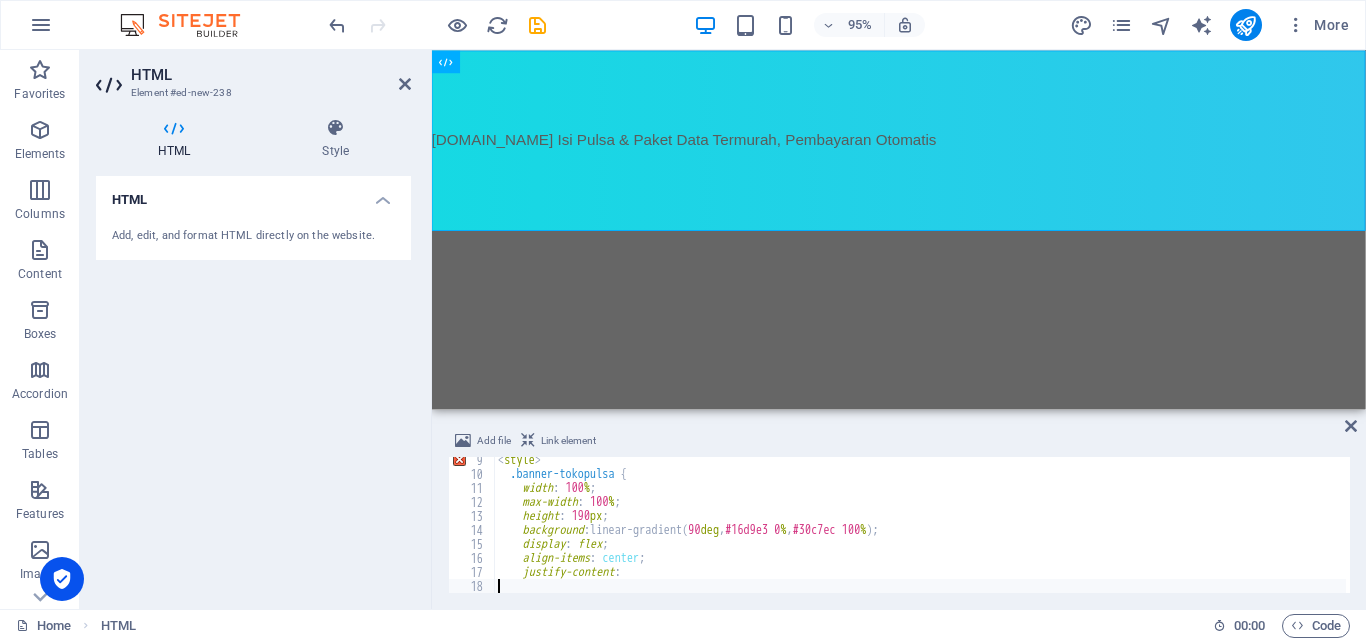 type on "justify-content:" 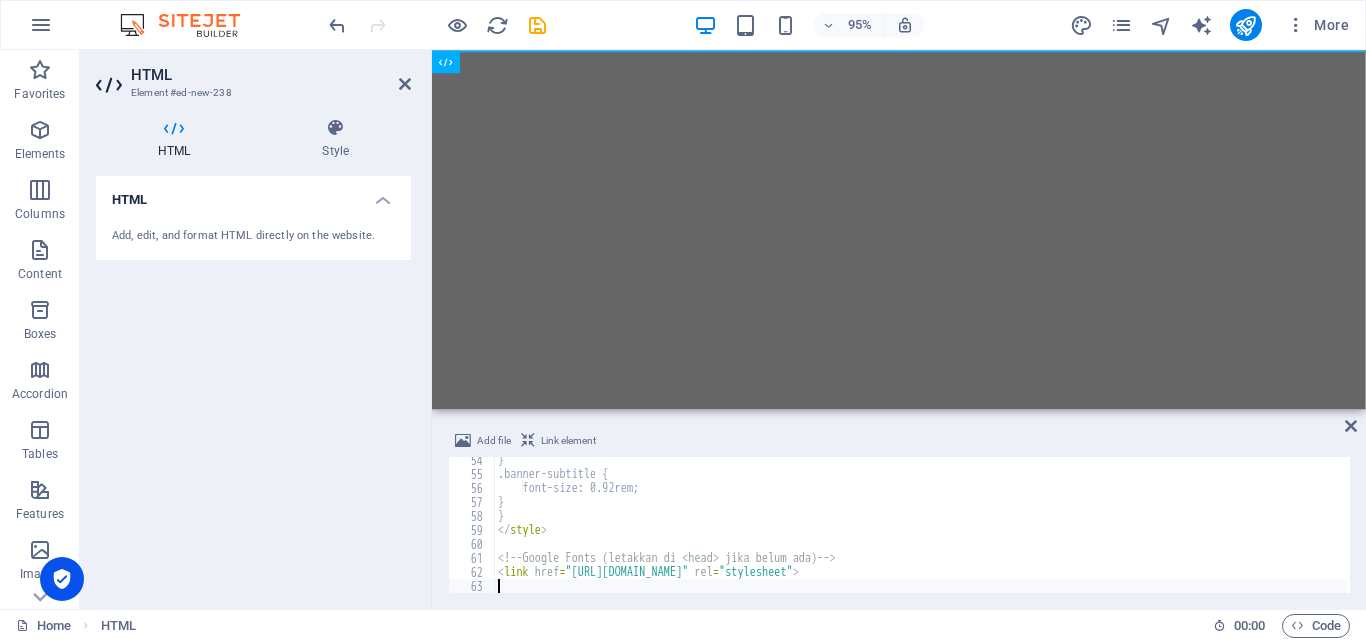 scroll, scrollTop: 746, scrollLeft: 0, axis: vertical 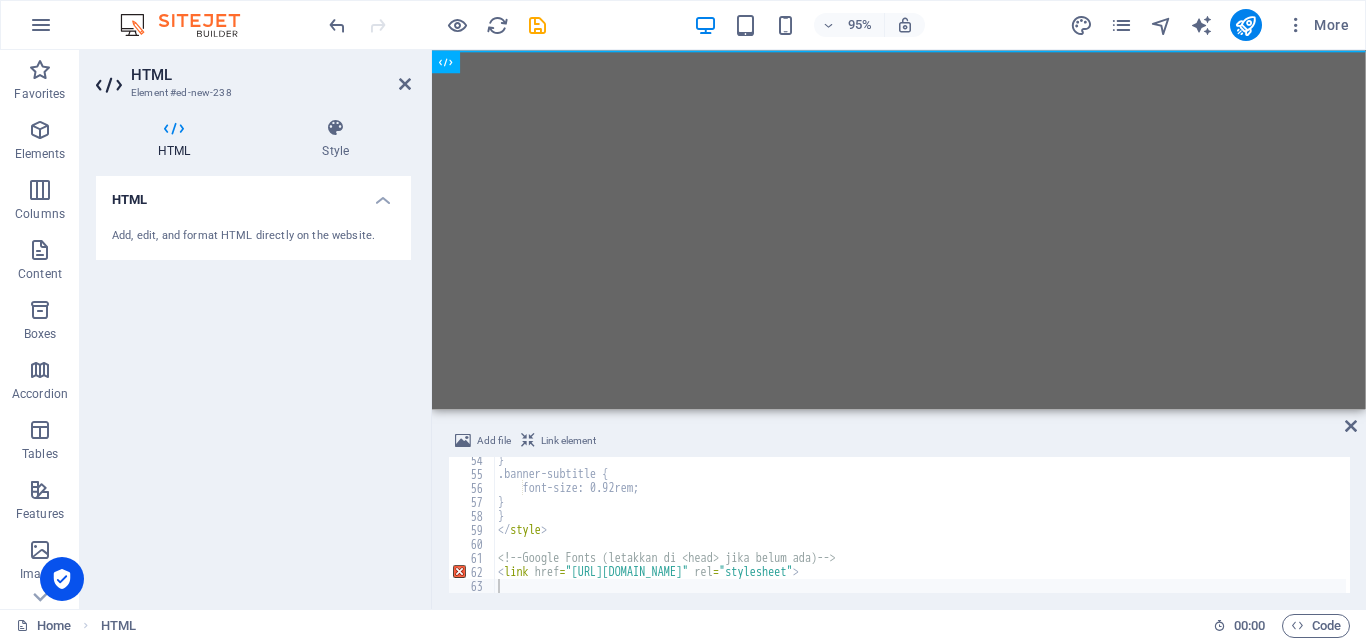 click on "Skip to main content" at bounding box center (923, 50) 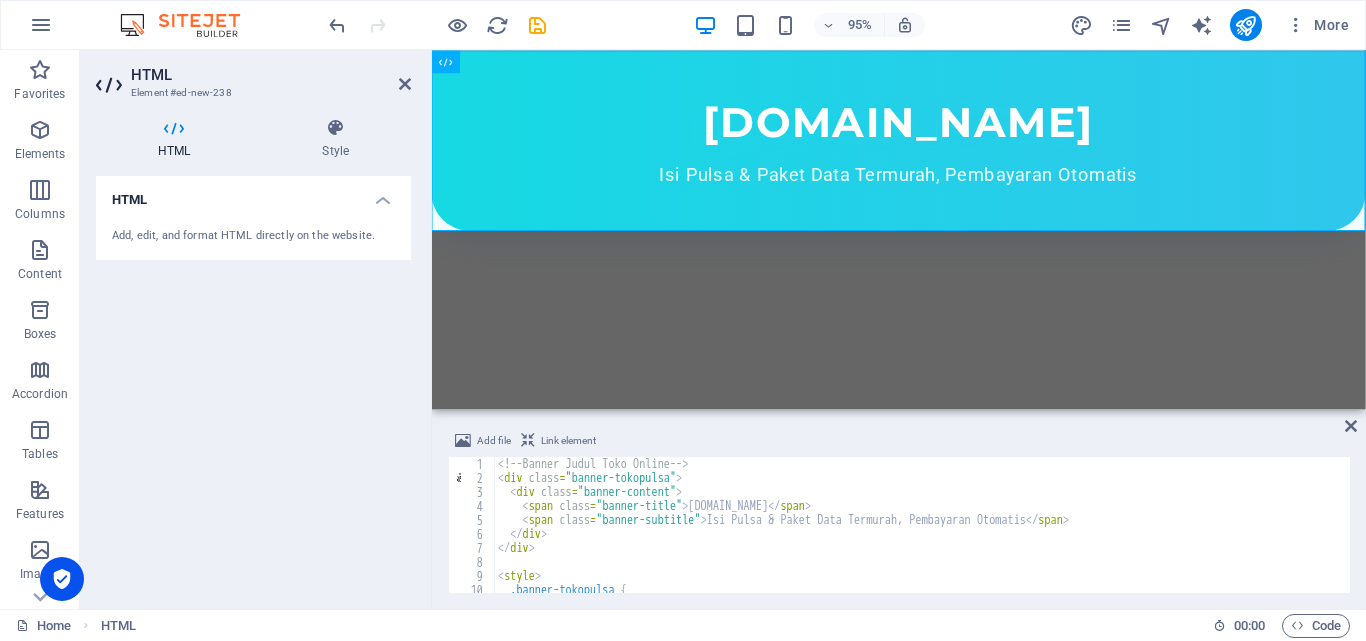 scroll, scrollTop: 60, scrollLeft: 0, axis: vertical 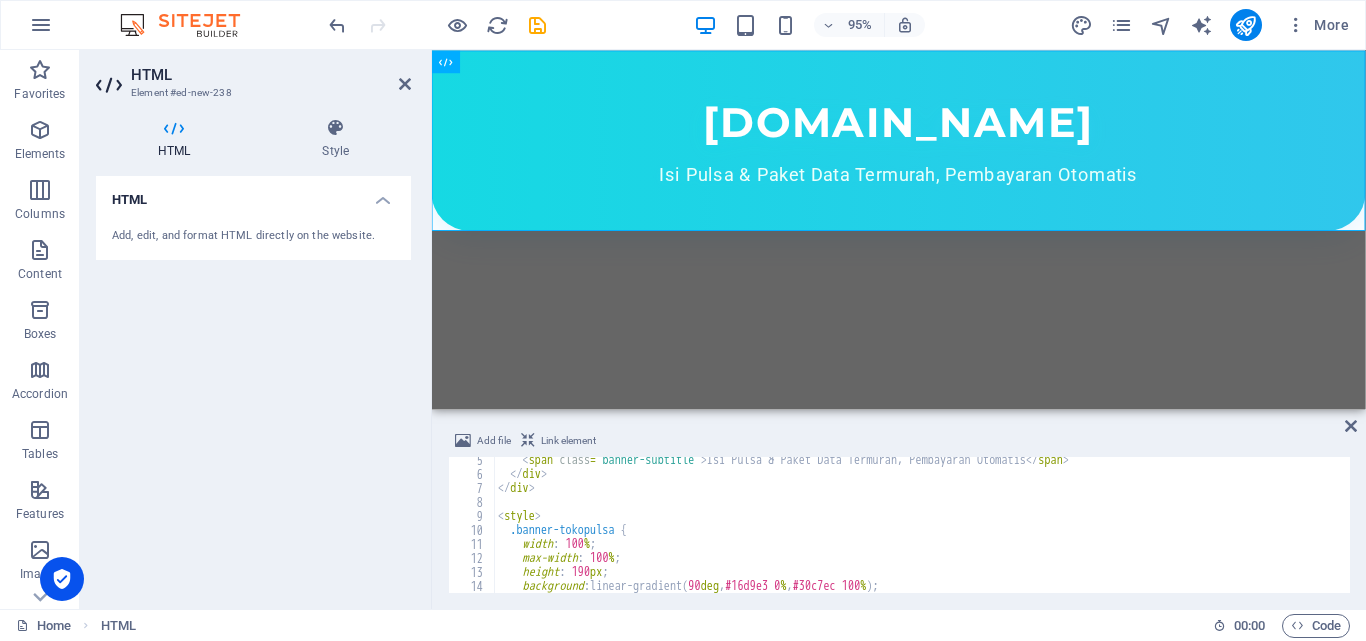 click on "< span   class = "banner-subtitle" > Isi Pulsa & Paket Data Termurah, Pembayaran Otomatis </ span >    </ div > </ div > < style >    .banner-tokopulsa   {      width :   100 % ;      max-width :   100 % ;      height :   190 px ;      background :  linear-gradient( 90 deg ,  #16d9e3   0 % ,  #30c7ec   100 % ) ;      display :   flex ;" at bounding box center [939, 533] 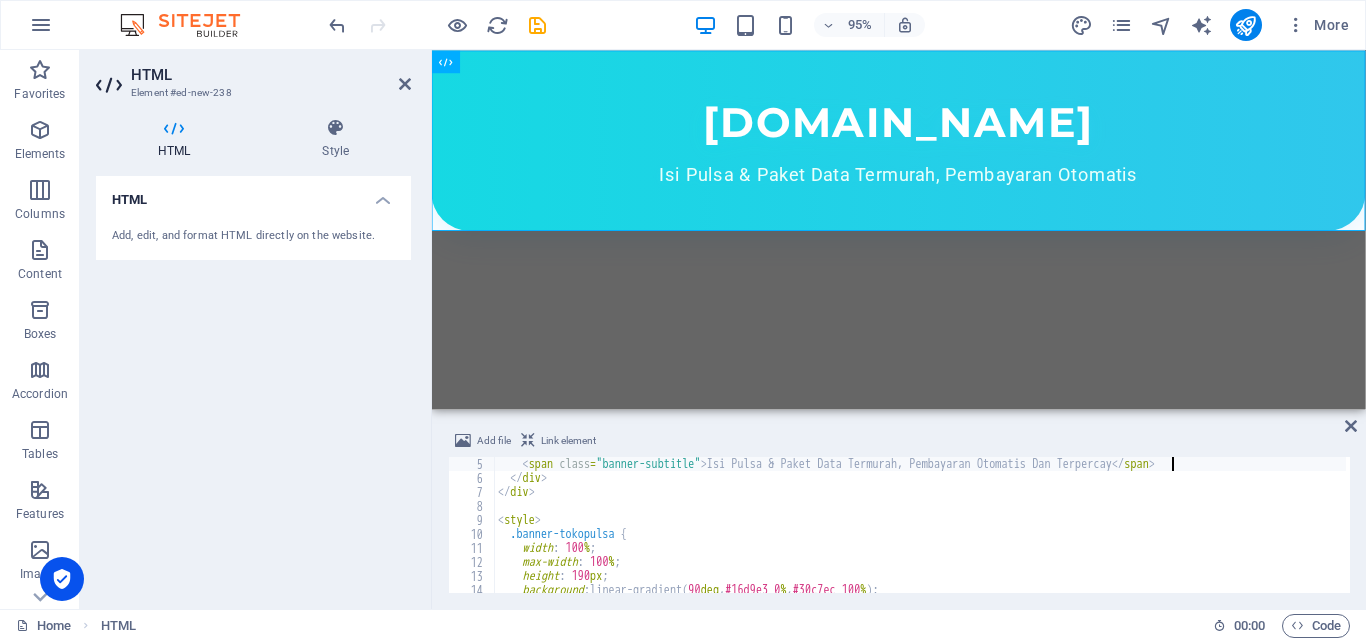 scroll, scrollTop: 0, scrollLeft: 55, axis: horizontal 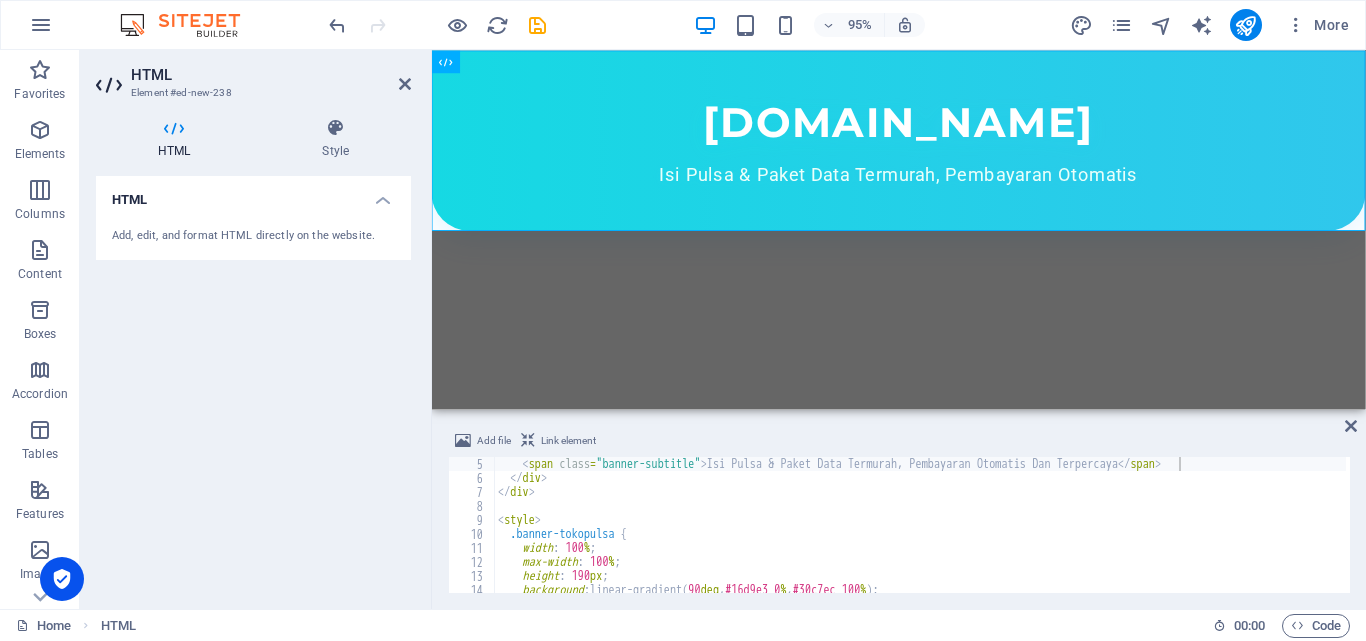 click on "Skip to main content
[DOMAIN_NAME]
Isi Pulsa & Paket Data Termurah, Pembayaran Otomatis" at bounding box center (923, 161) 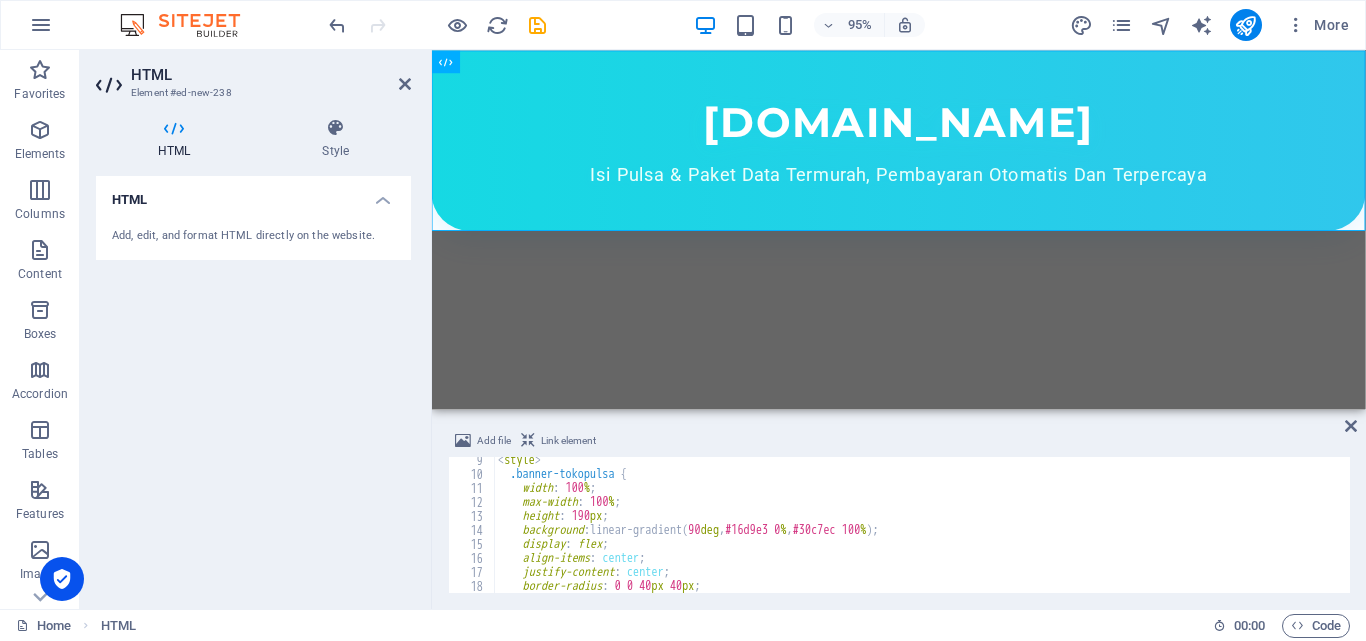 scroll, scrollTop: 0, scrollLeft: 0, axis: both 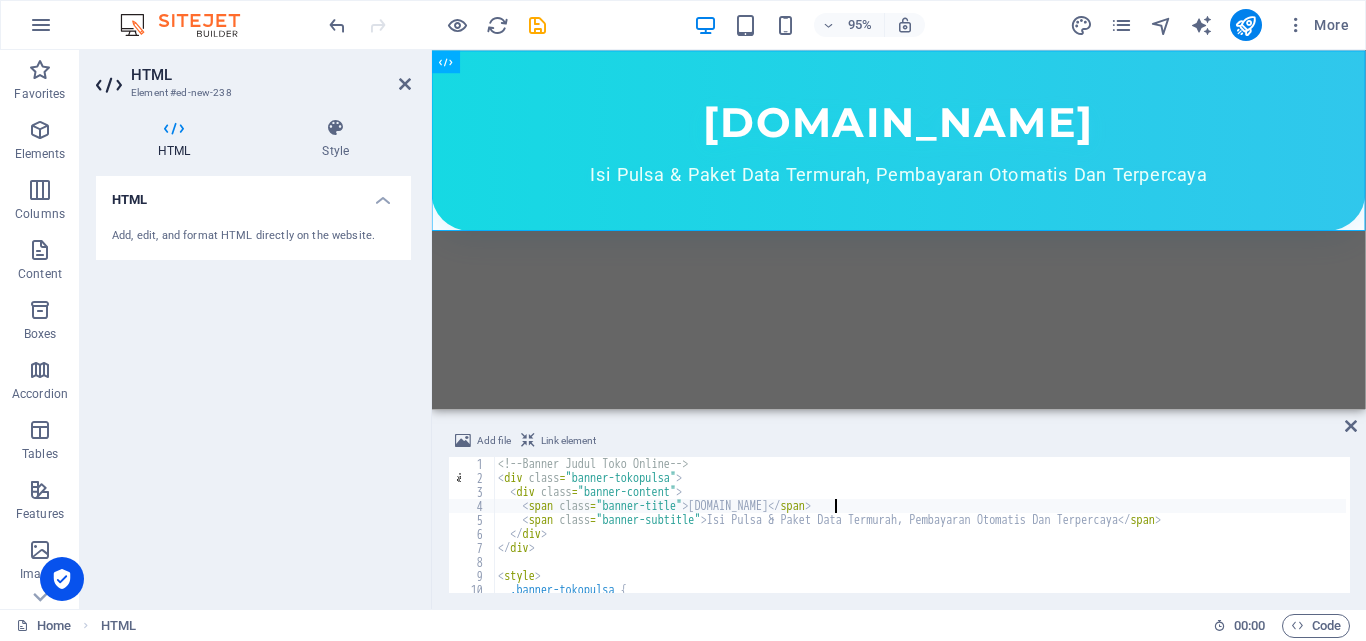 click on "<!--  Banner Judul Toko Online  --> < div   class = "banner-tokopulsa" >    < div   class = "banner-content" >      < span   class = "banner-title" > [DOMAIN_NAME] </ span >      < span   class = "banner-subtitle" > Isi Pulsa & Paket Data Termurah, Pembayaran Otomatis Dan Terpercaya </ span >    </ div > </ div > < style >    .banner-tokopulsa   {      width :   100 % ;" at bounding box center (939, 537) 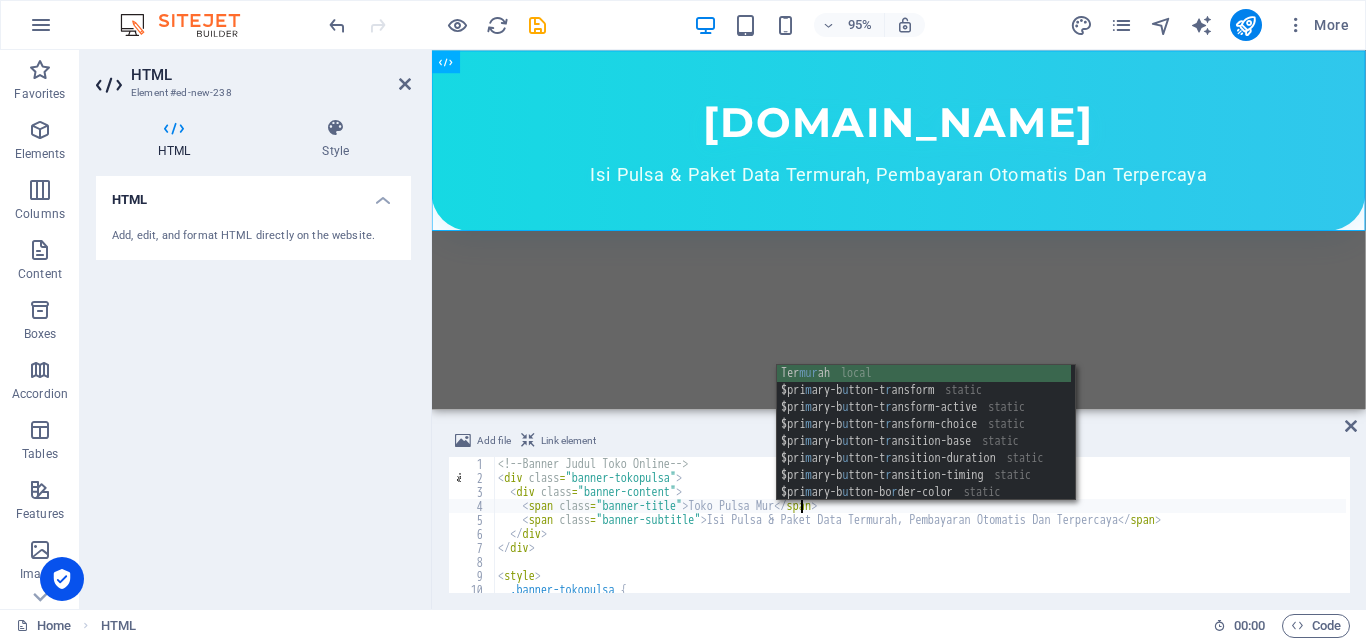 scroll, scrollTop: 0, scrollLeft: 25, axis: horizontal 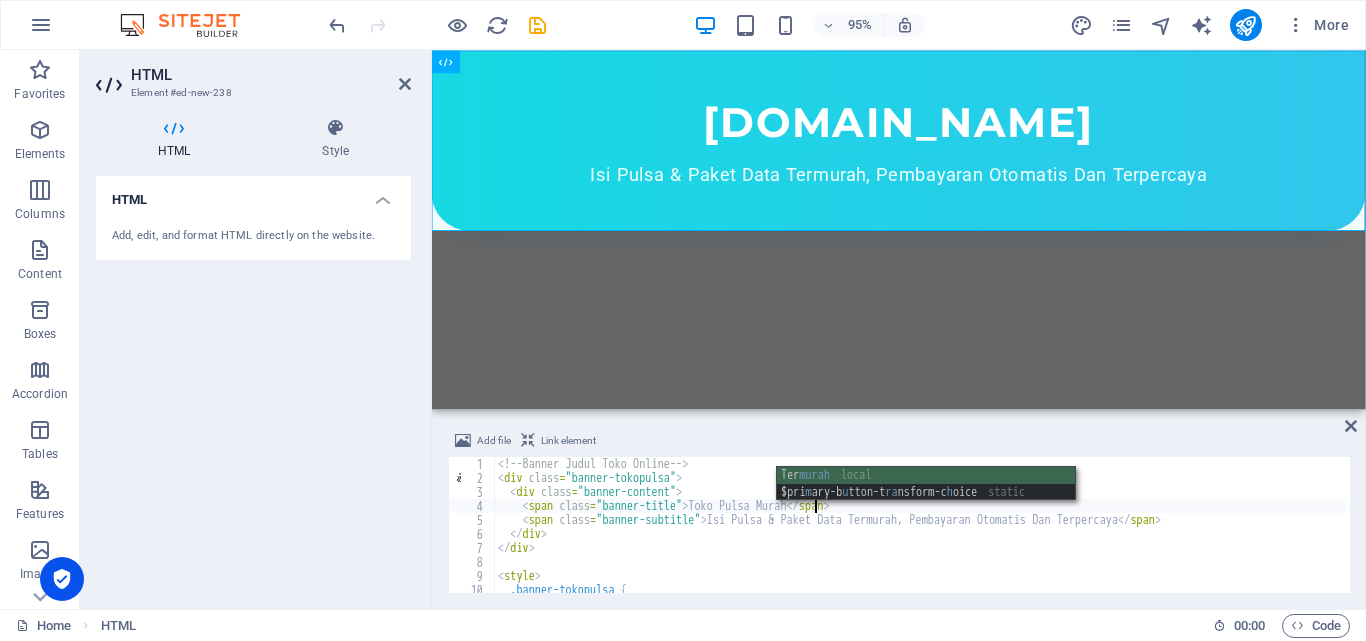 type on "<span class="banner-title">Toko Pulsa Murah</span>" 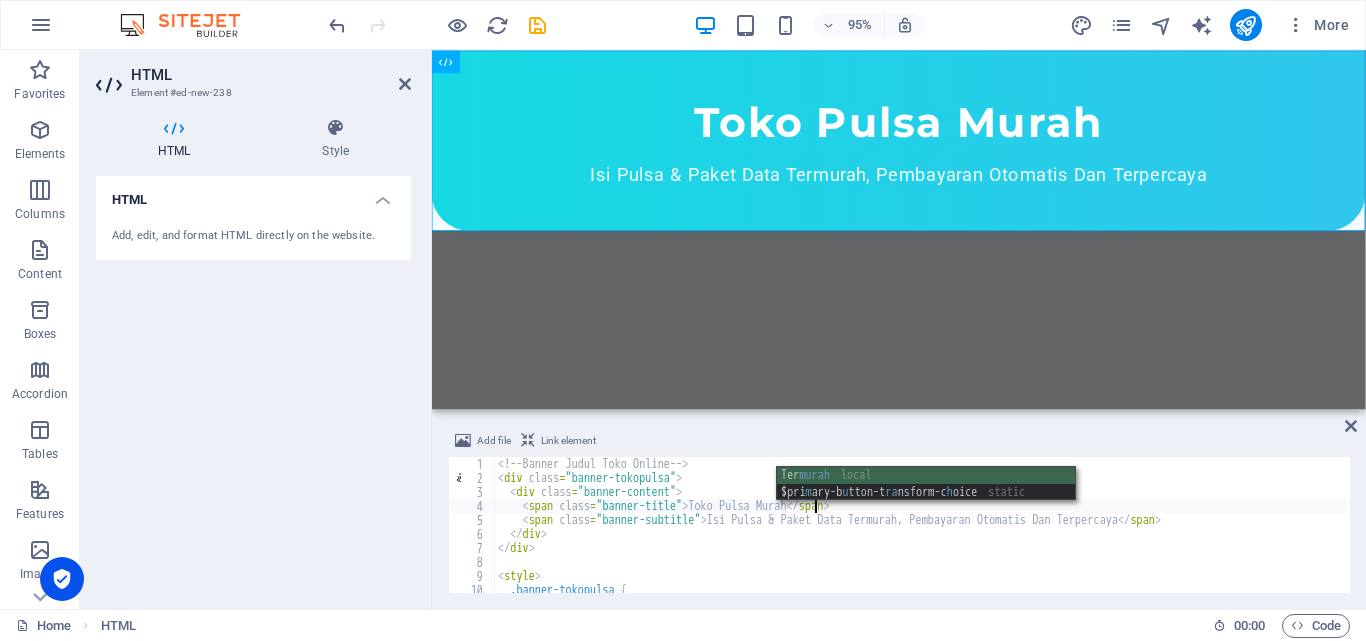 click on "Skip to main content
Toko Pulsa Murah
Isi Pulsa & Paket Data Termurah, Pembayaran Otomatis Dan Terpercaya" at bounding box center (923, 161) 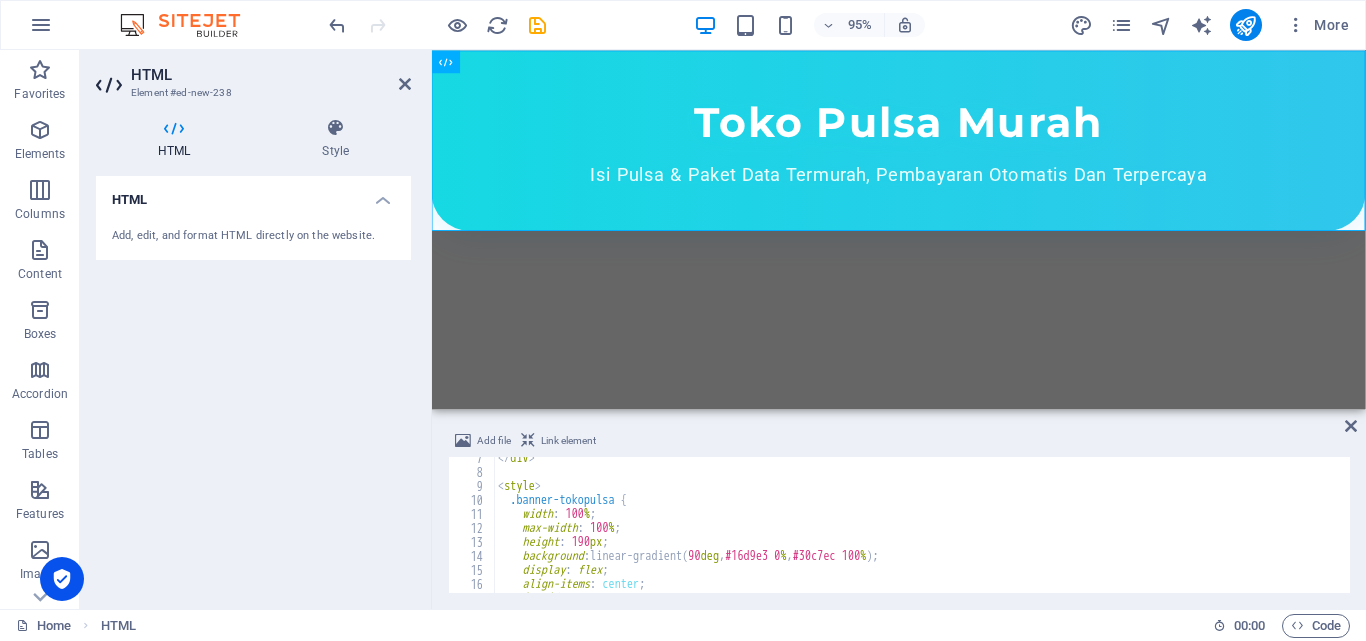 scroll, scrollTop: 0, scrollLeft: 0, axis: both 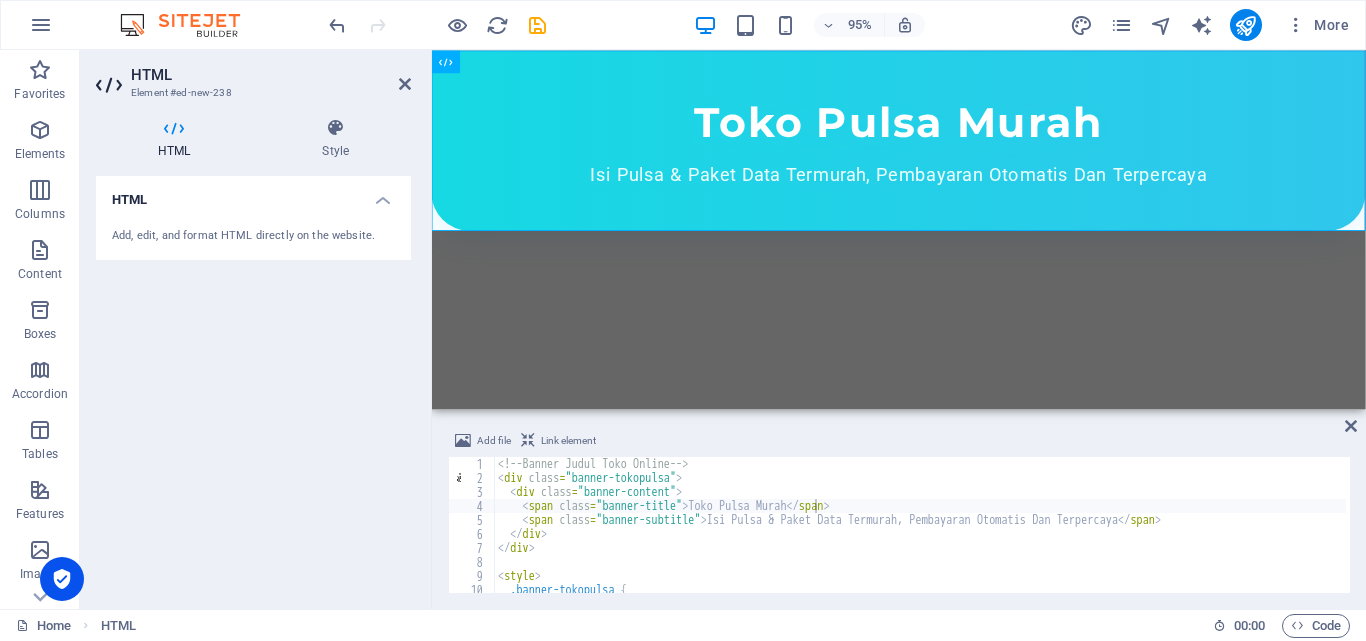 click on "Skip to main content
Toko Pulsa Murah
Isi Pulsa & Paket Data Termurah, Pembayaran Otomatis Dan Terpercaya" at bounding box center [923, 161] 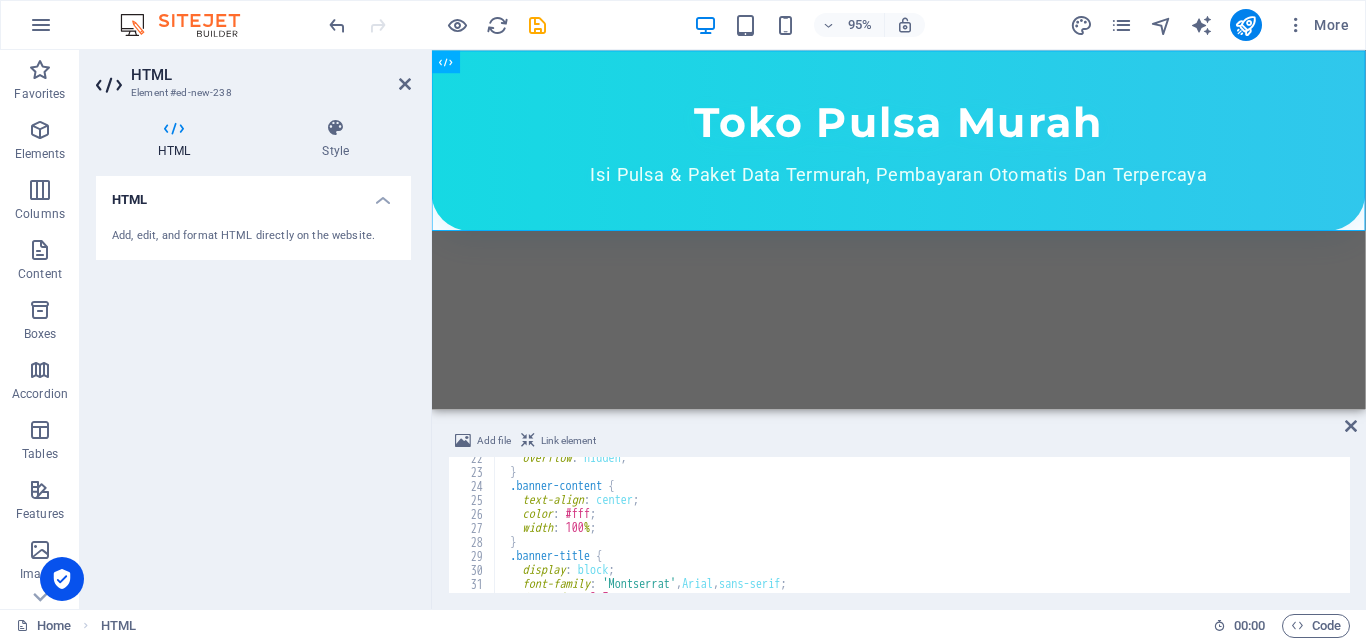 scroll, scrollTop: 420, scrollLeft: 0, axis: vertical 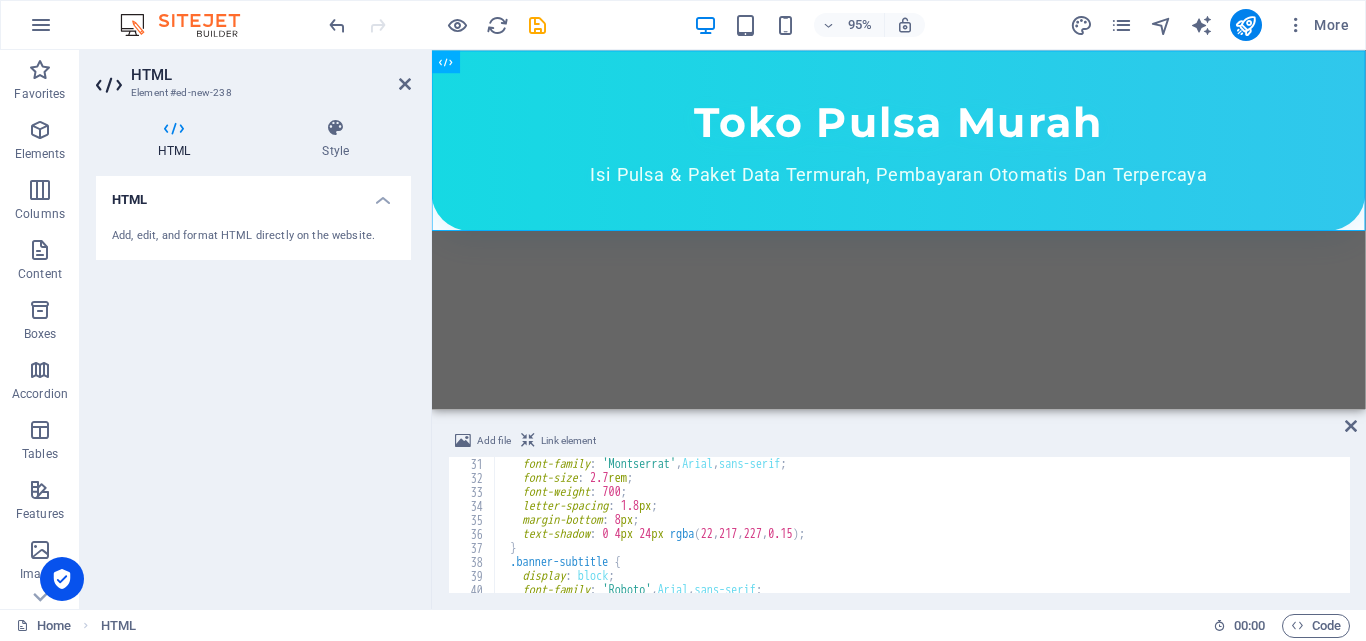 click on "Skip to main content
Toko Pulsa Murah
Isi Pulsa & Paket Data Termurah, Pembayaran Otomatis Dan Terpercaya" at bounding box center (923, 161) 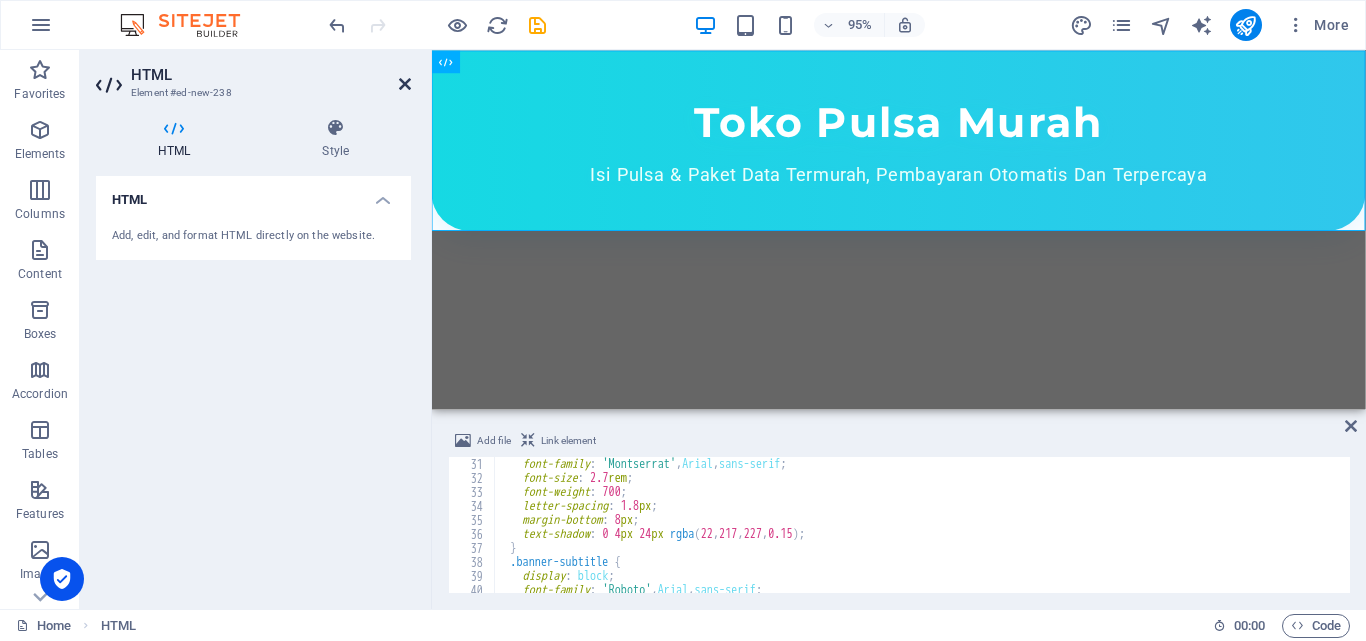 drag, startPoint x: 402, startPoint y: 88, endPoint x: 323, endPoint y: 39, distance: 92.96236 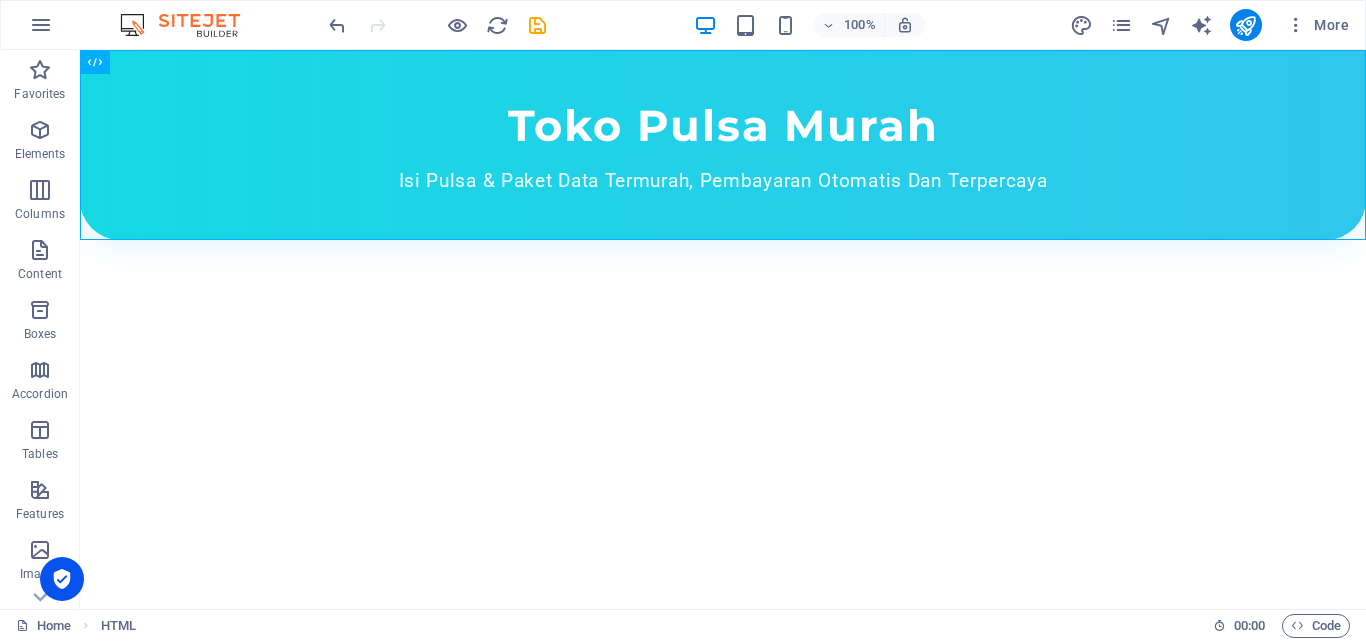 drag, startPoint x: 759, startPoint y: 369, endPoint x: 645, endPoint y: 366, distance: 114.03947 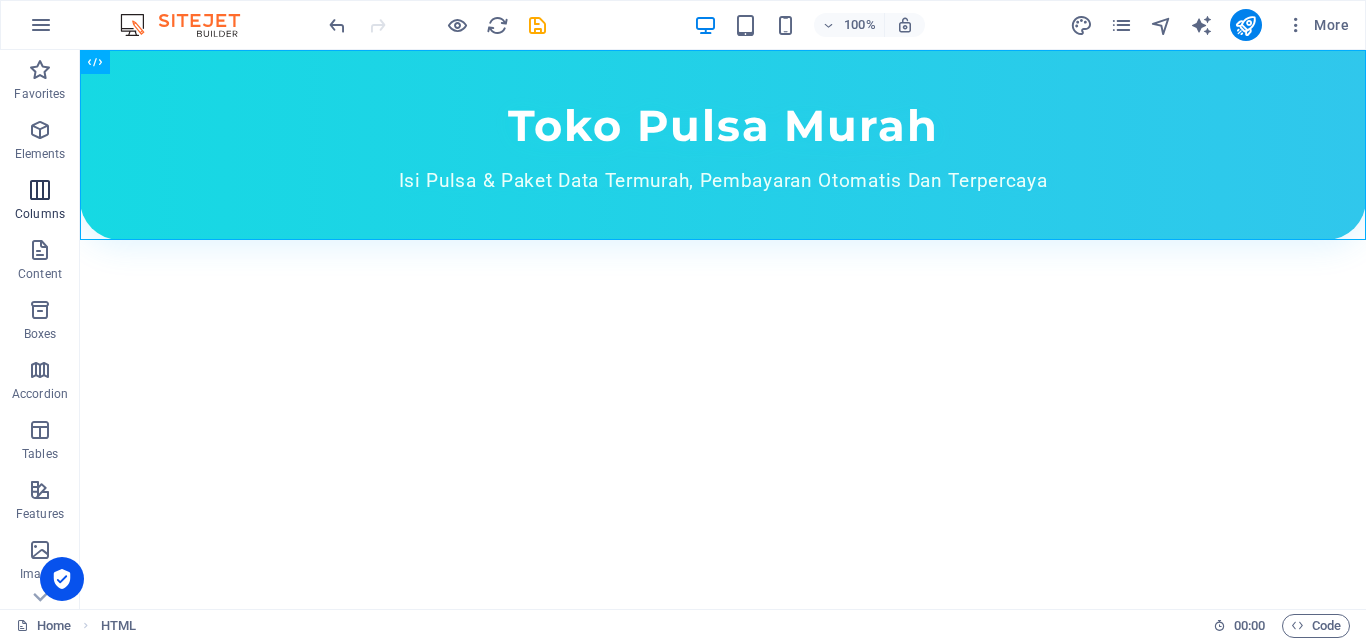 click on "Columns" at bounding box center (40, 202) 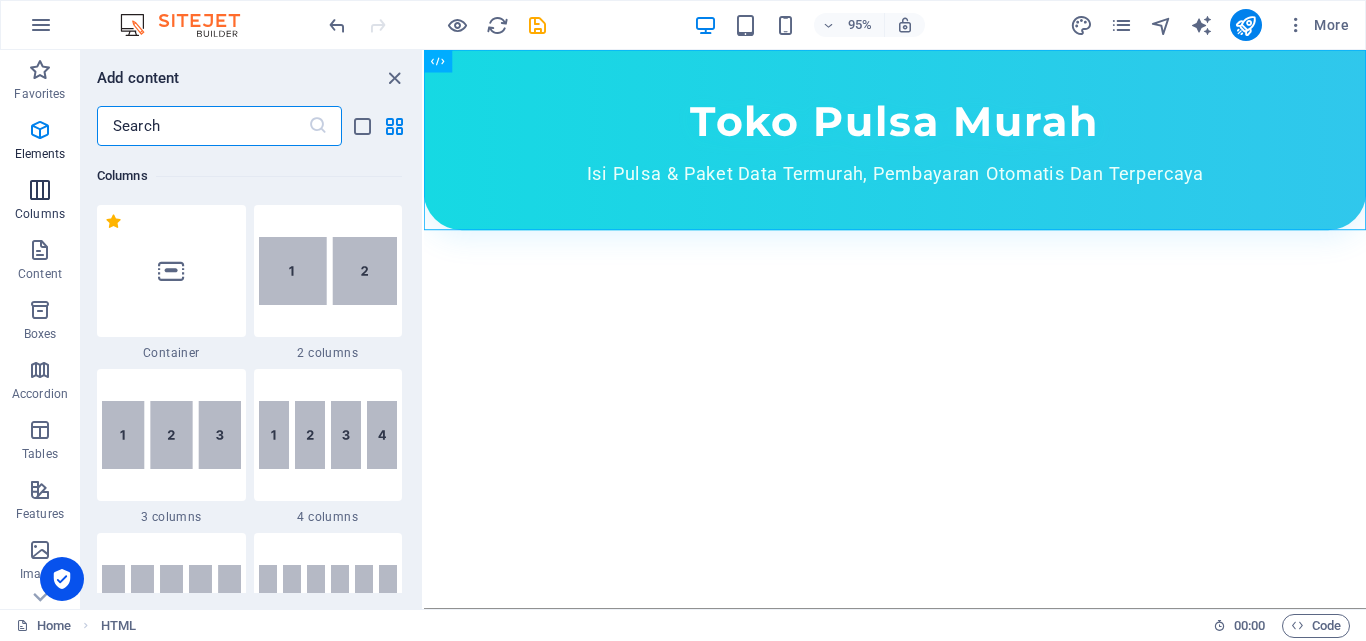 scroll, scrollTop: 990, scrollLeft: 0, axis: vertical 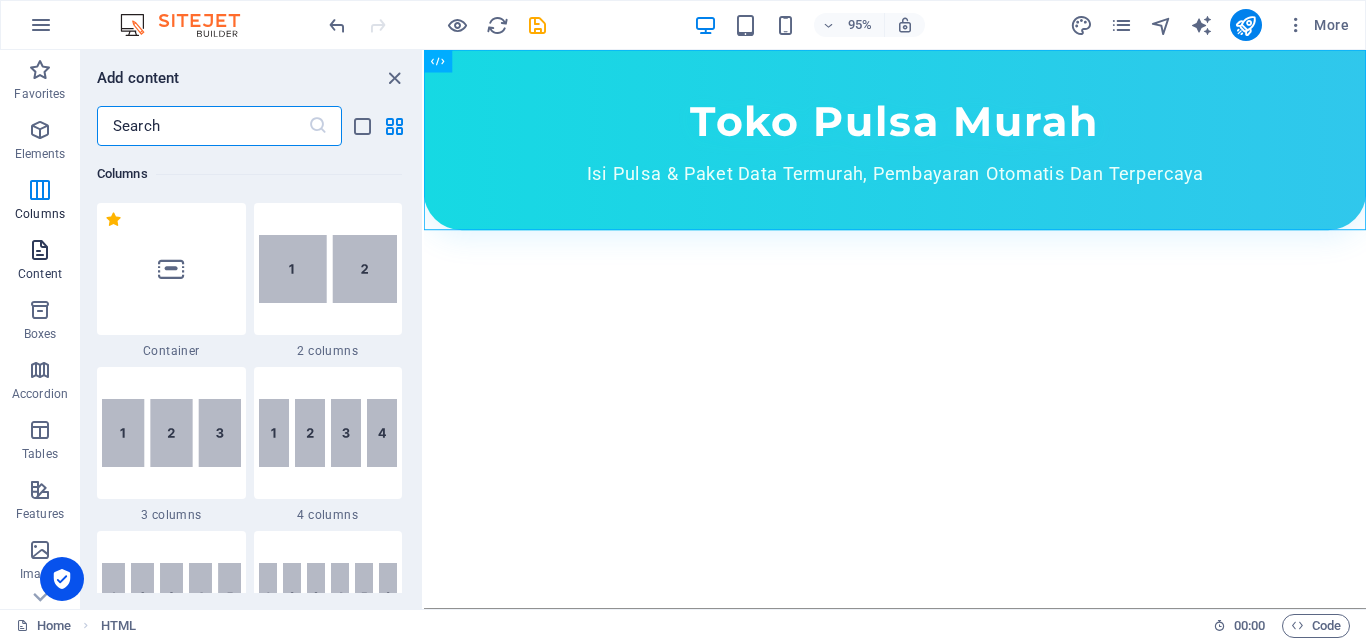 click on "Content" at bounding box center (40, 274) 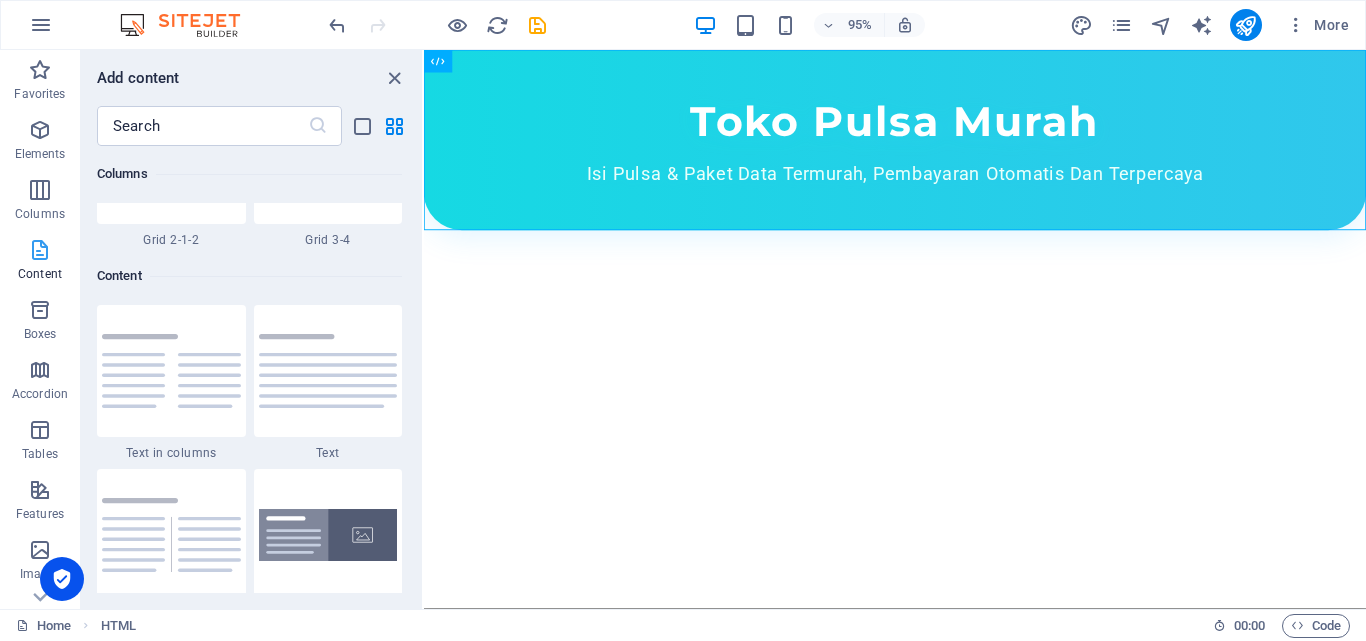 scroll, scrollTop: 3499, scrollLeft: 0, axis: vertical 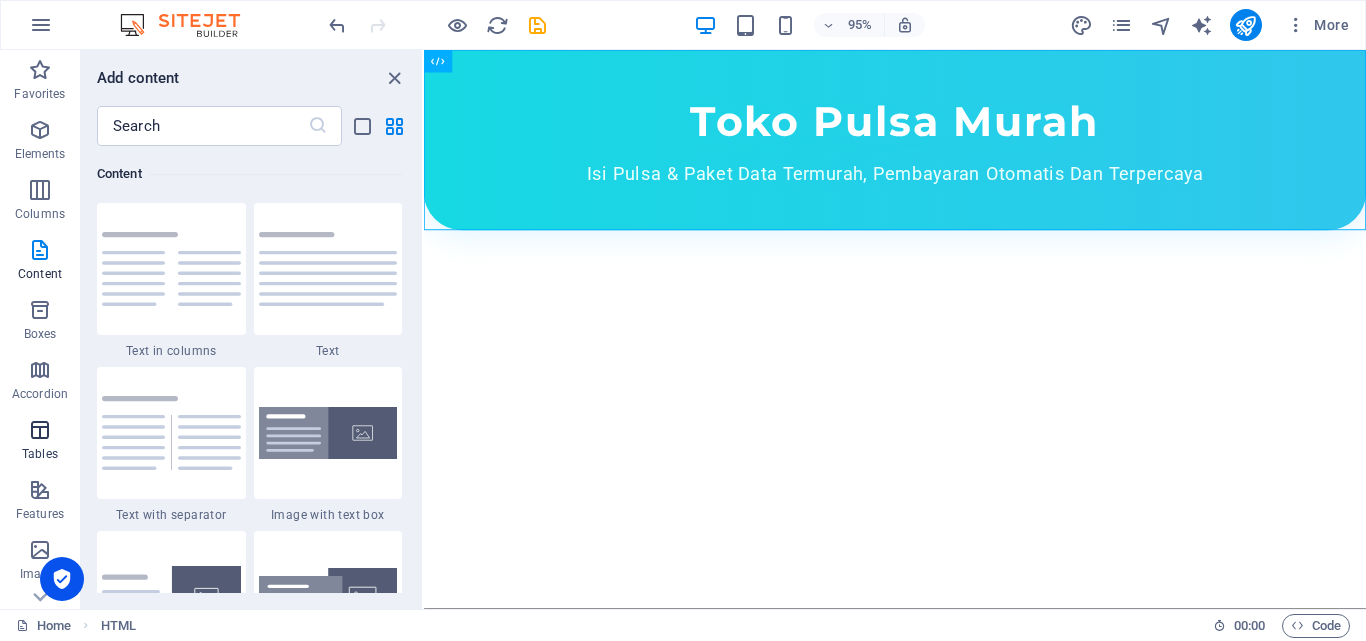 click on "Tables" at bounding box center [40, 442] 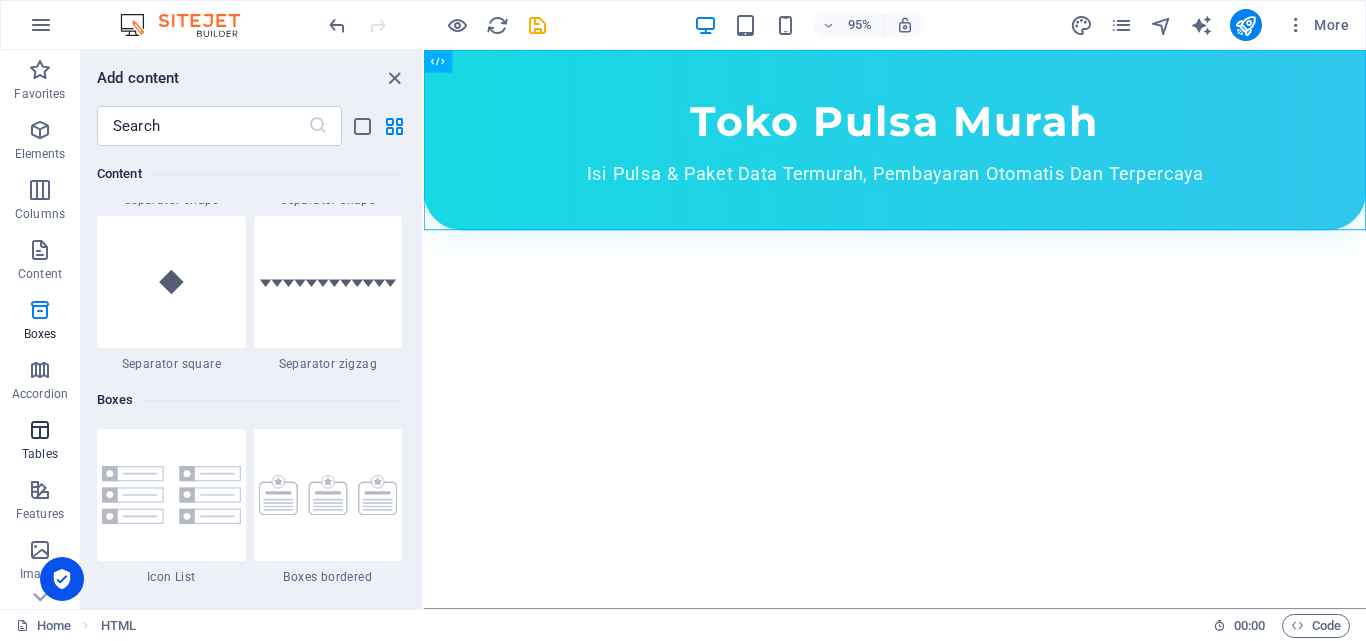 scroll, scrollTop: 6762, scrollLeft: 0, axis: vertical 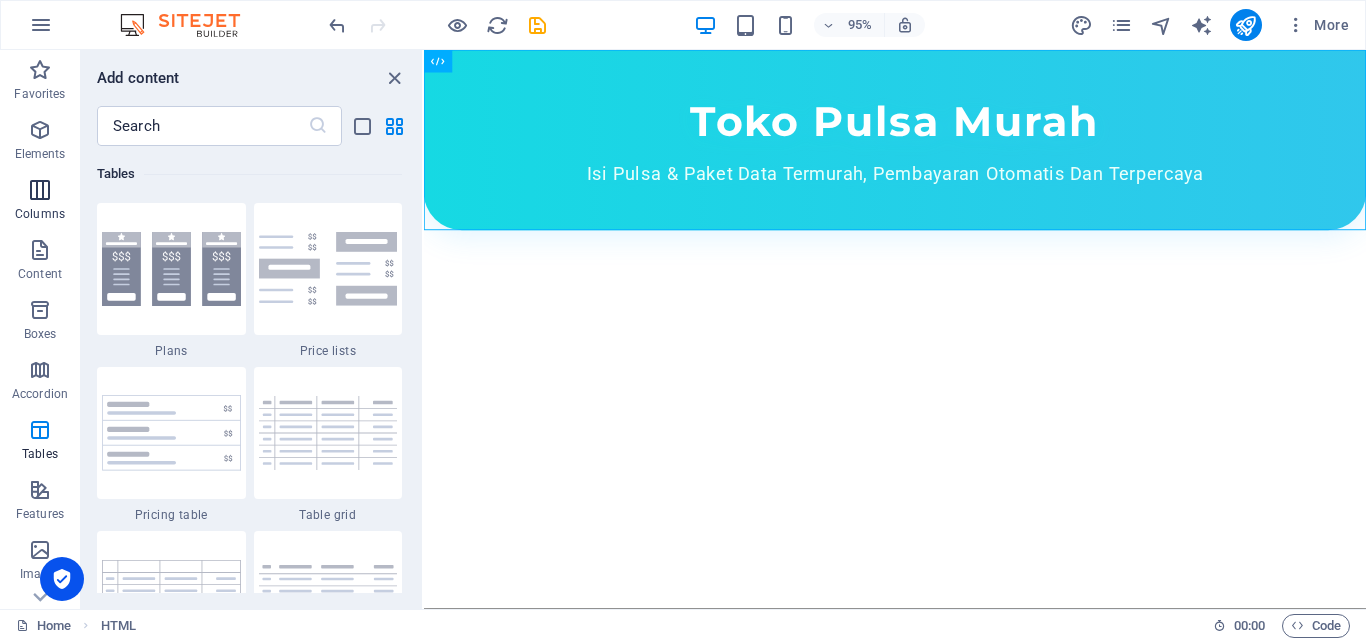 click on "Columns" at bounding box center (40, 202) 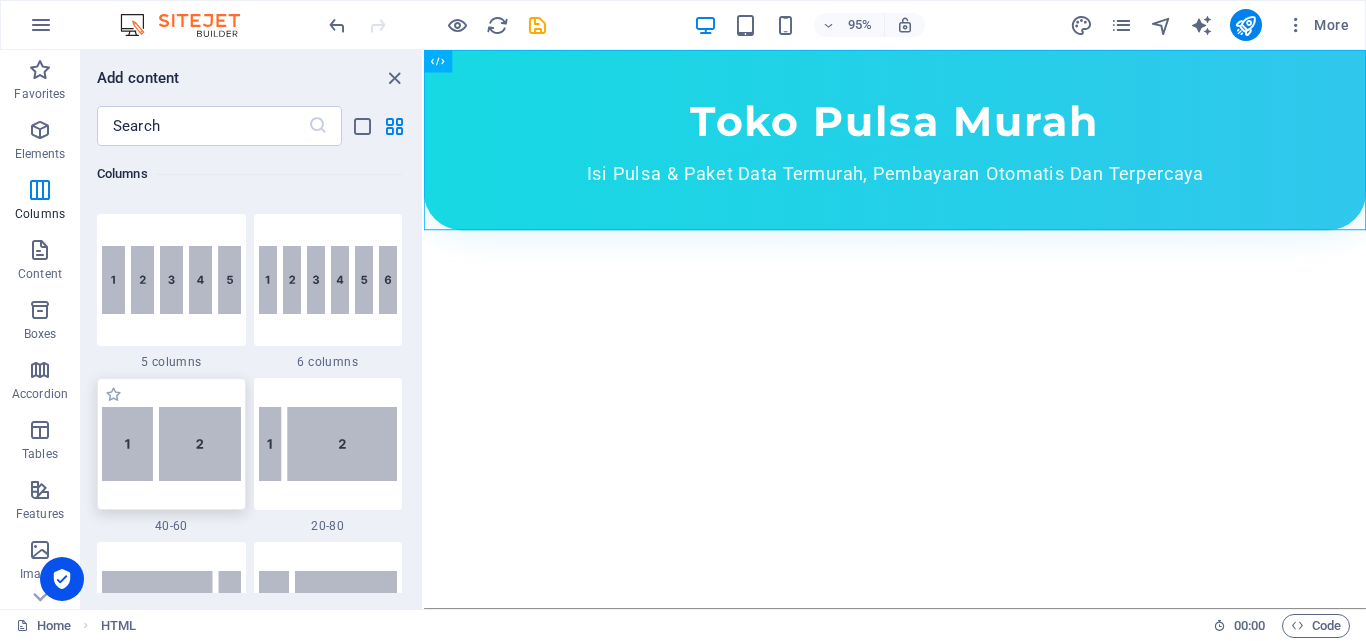 scroll, scrollTop: 1390, scrollLeft: 0, axis: vertical 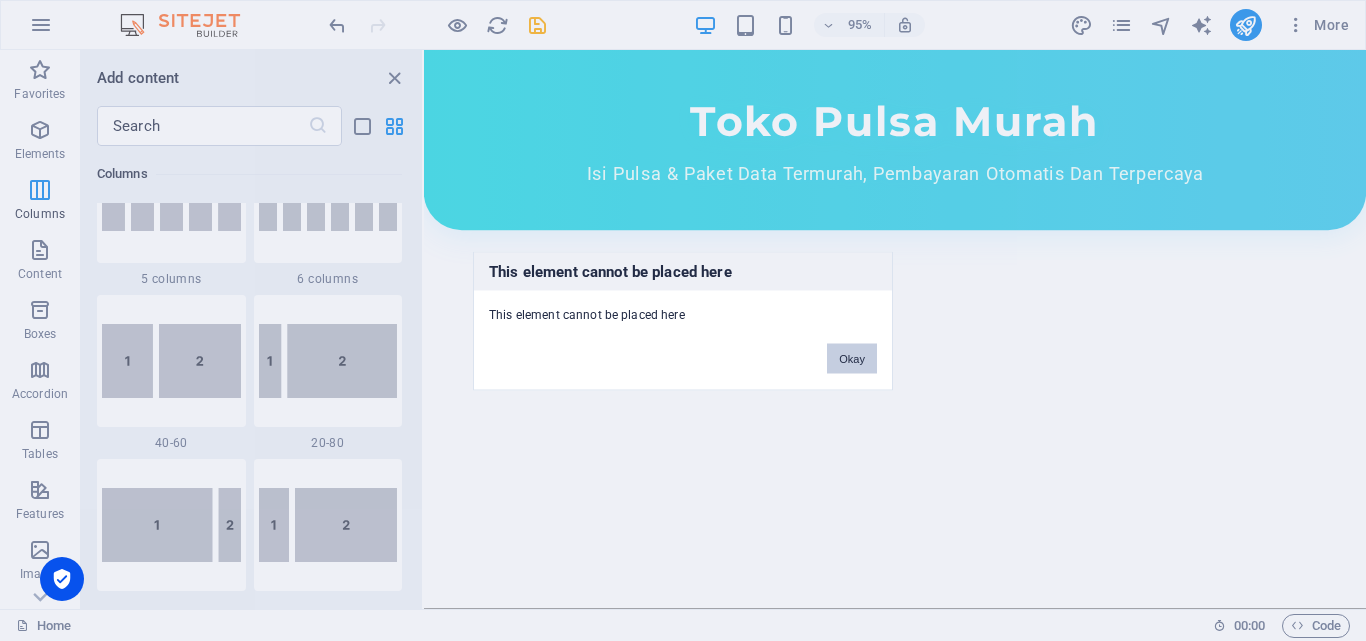 click on "Okay" at bounding box center (852, 358) 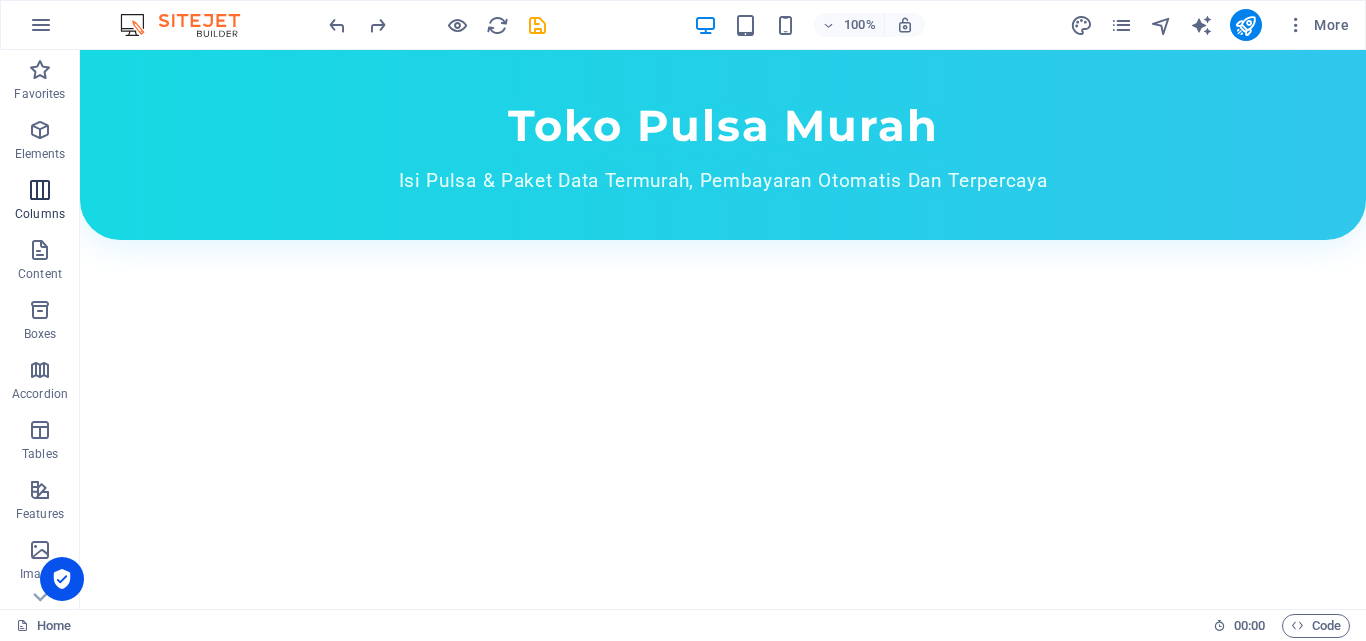 click at bounding box center [40, 190] 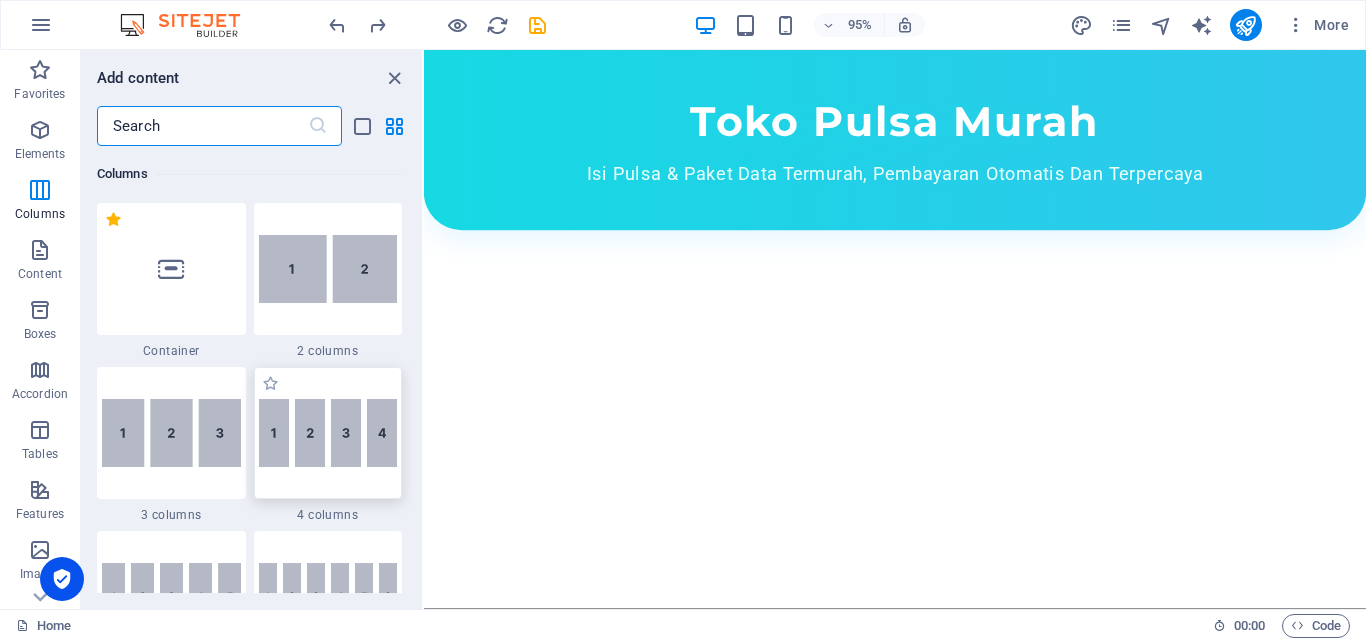 scroll, scrollTop: 1290, scrollLeft: 0, axis: vertical 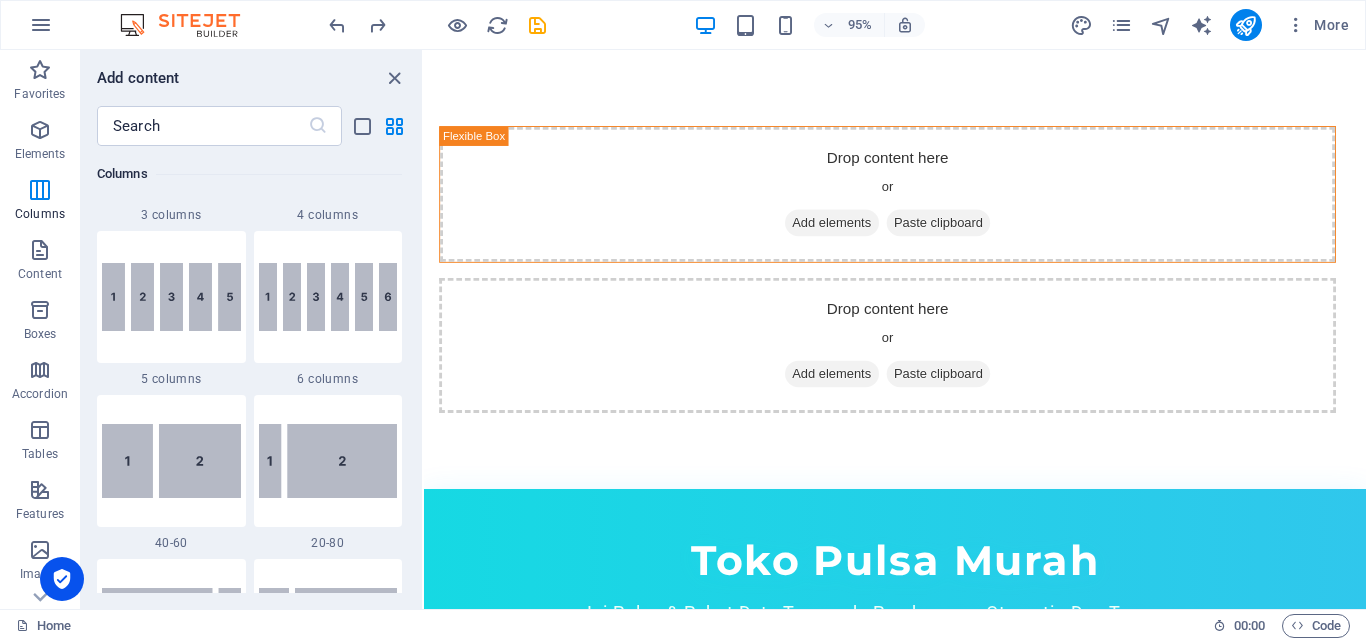 select on "%" 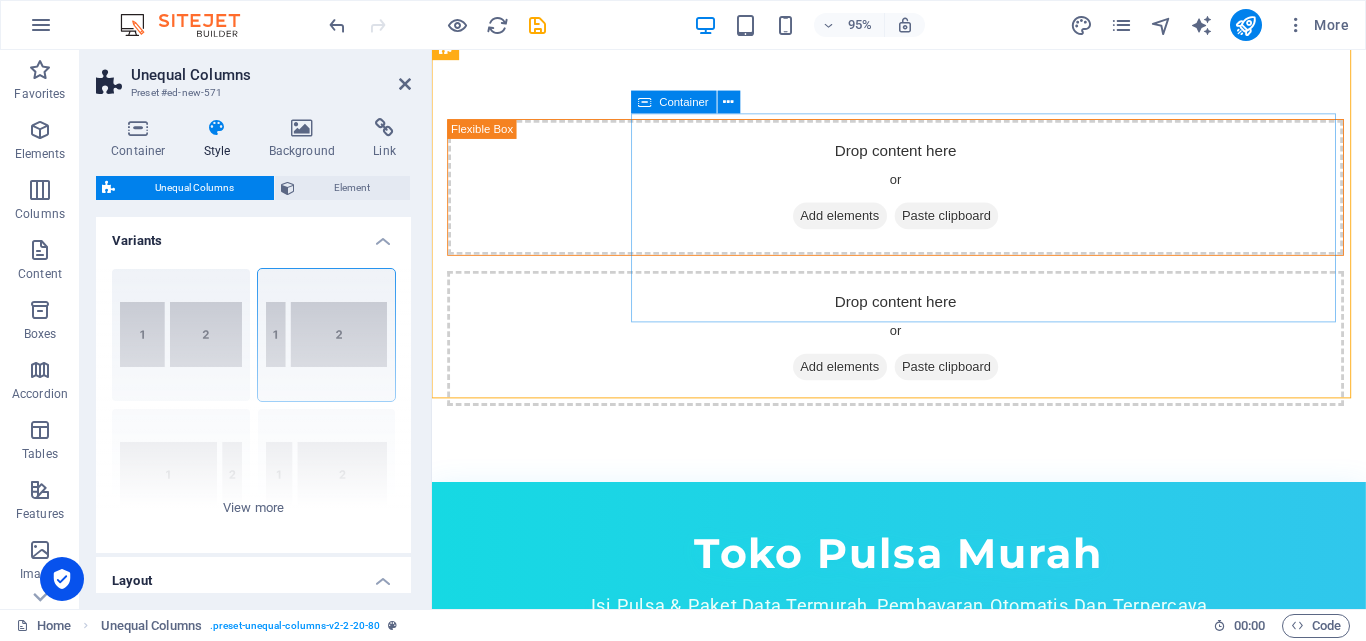 scroll, scrollTop: 14, scrollLeft: 0, axis: vertical 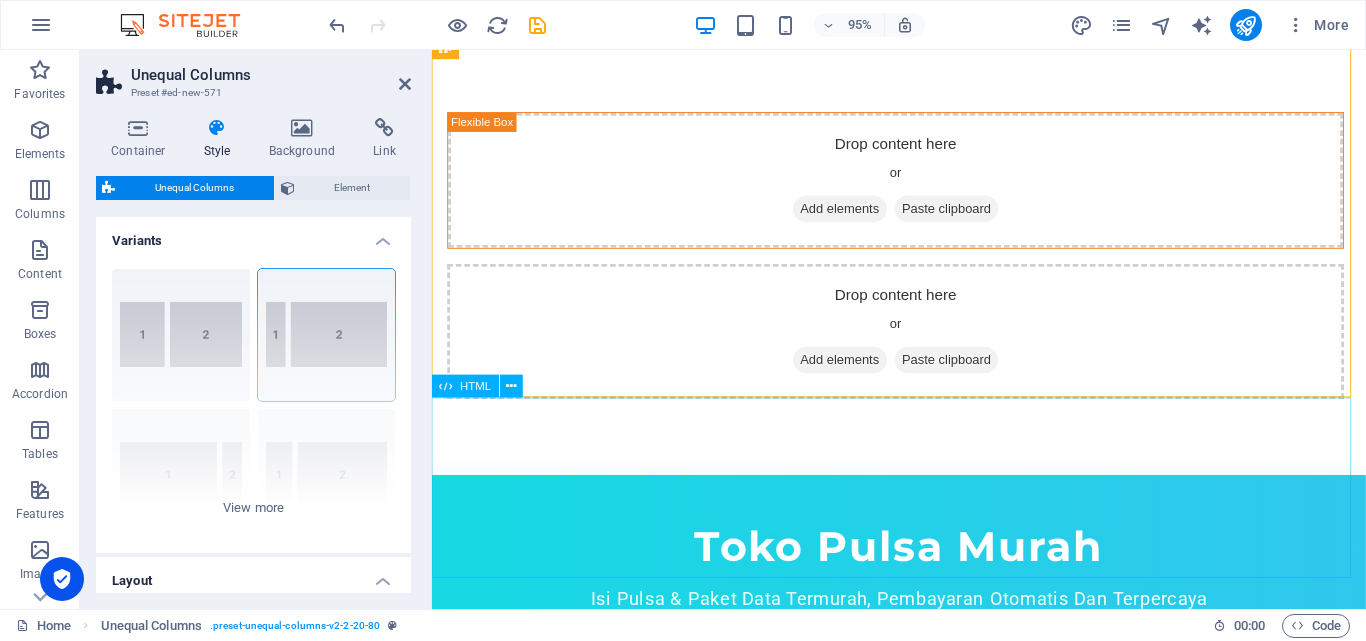 click on "Toko Pulsa Murah
Isi Pulsa & Paket Data Termurah, Pembayaran Otomatis Dan Terpercaya" at bounding box center [923, 593] 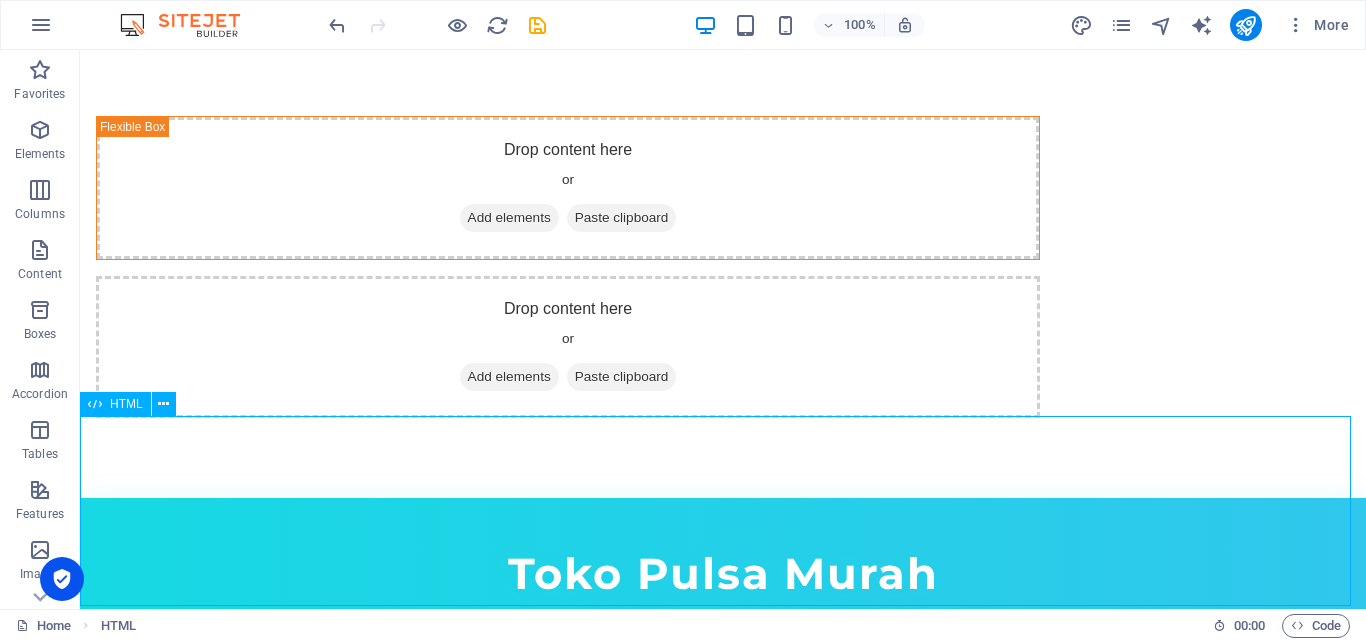 click on "Toko Pulsa Murah
Isi Pulsa & Paket Data Termurah, Pembayaran Otomatis Dan Terpercaya" at bounding box center (723, 593) 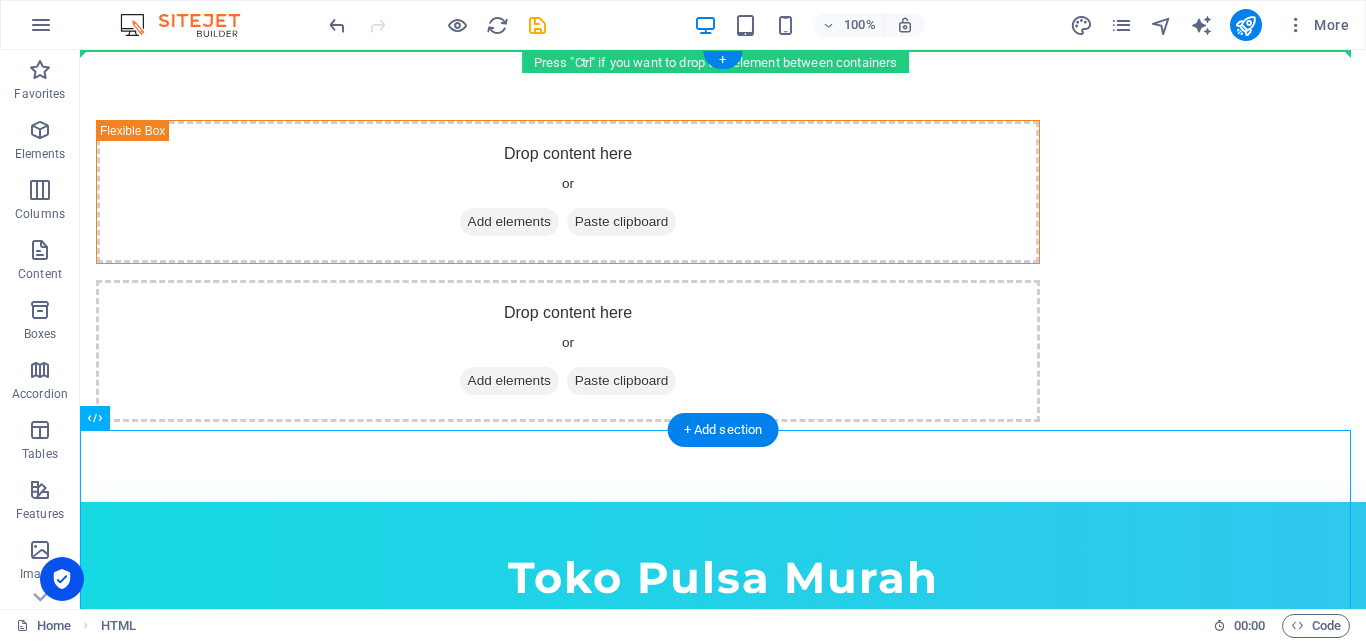 scroll, scrollTop: 0, scrollLeft: 0, axis: both 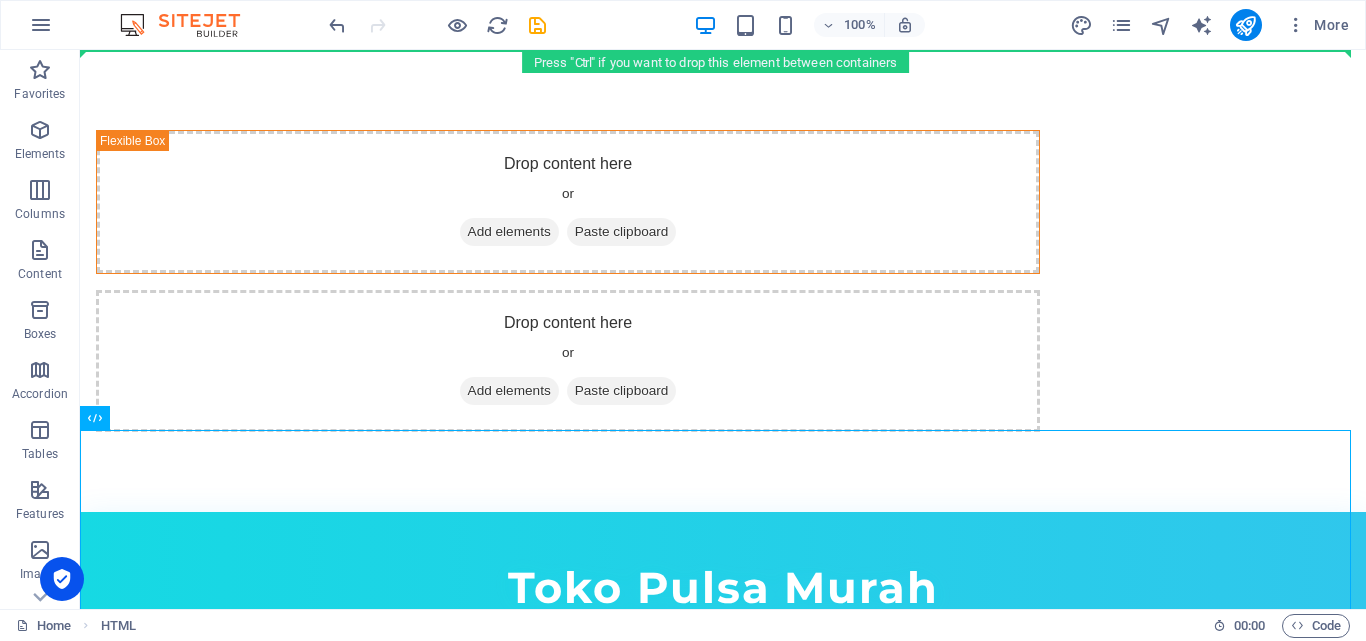 drag, startPoint x: 347, startPoint y: 511, endPoint x: 436, endPoint y: 72, distance: 447.9308 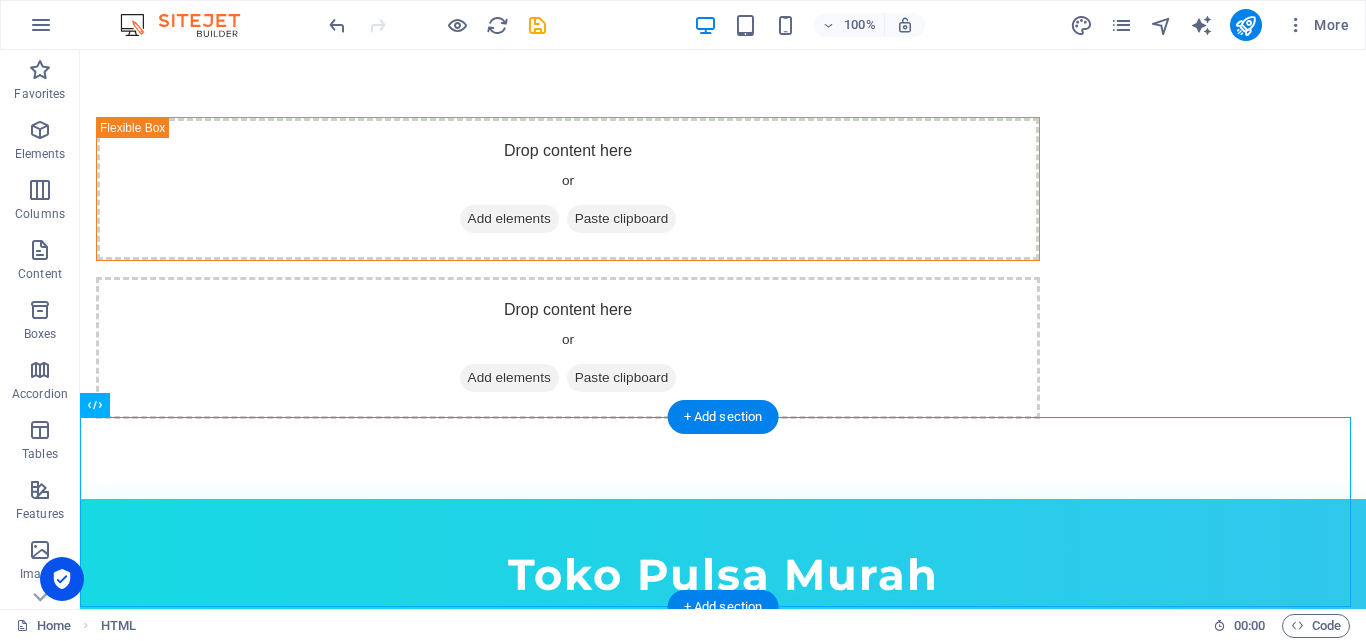 scroll, scrollTop: 37, scrollLeft: 0, axis: vertical 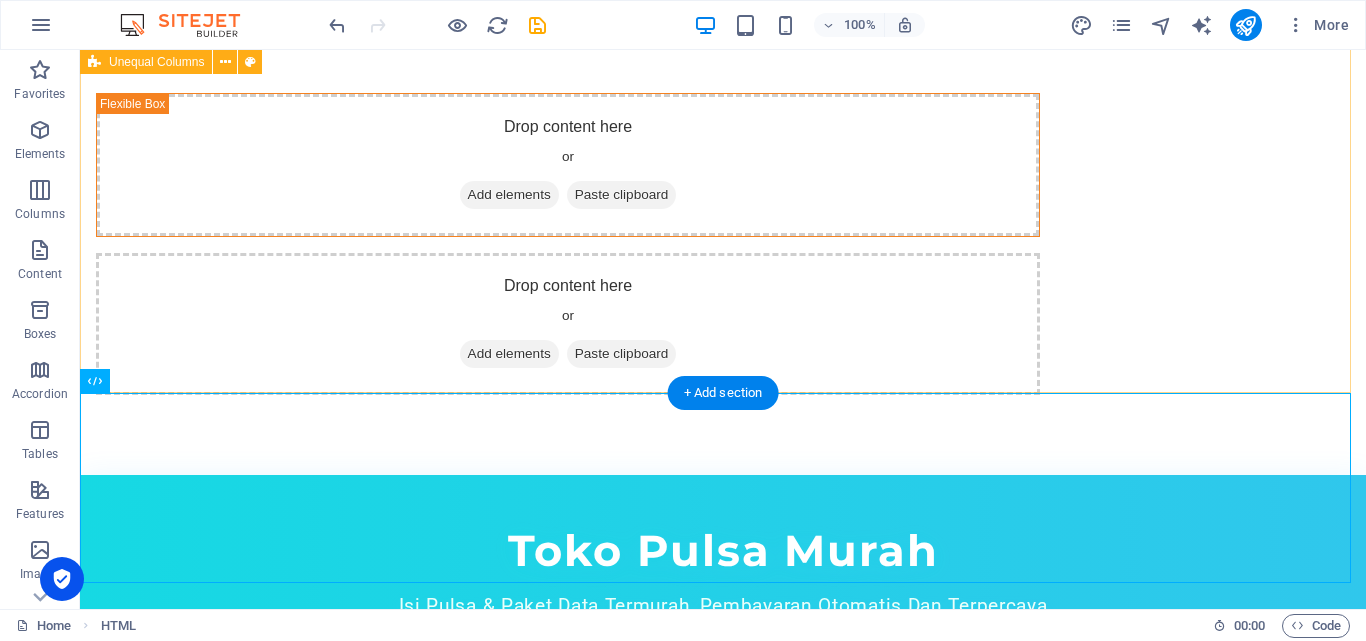 drag, startPoint x: 652, startPoint y: 539, endPoint x: 671, endPoint y: 55, distance: 484.3728 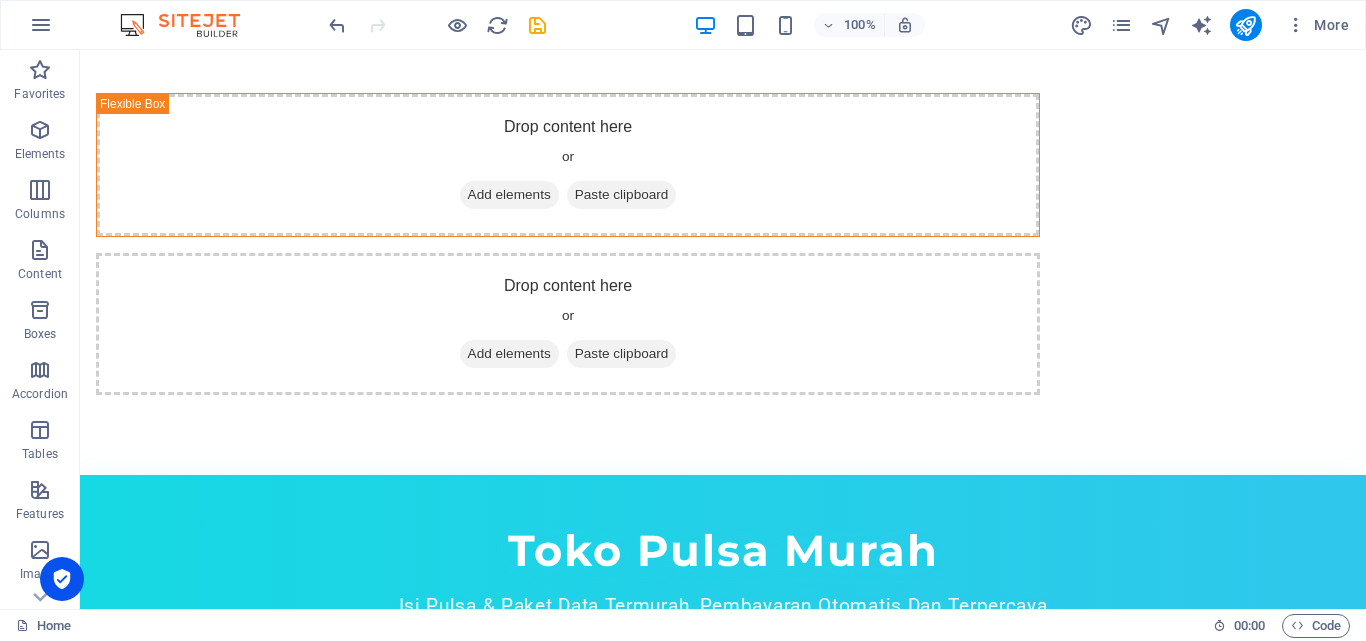 click on "100% More" at bounding box center [683, 25] 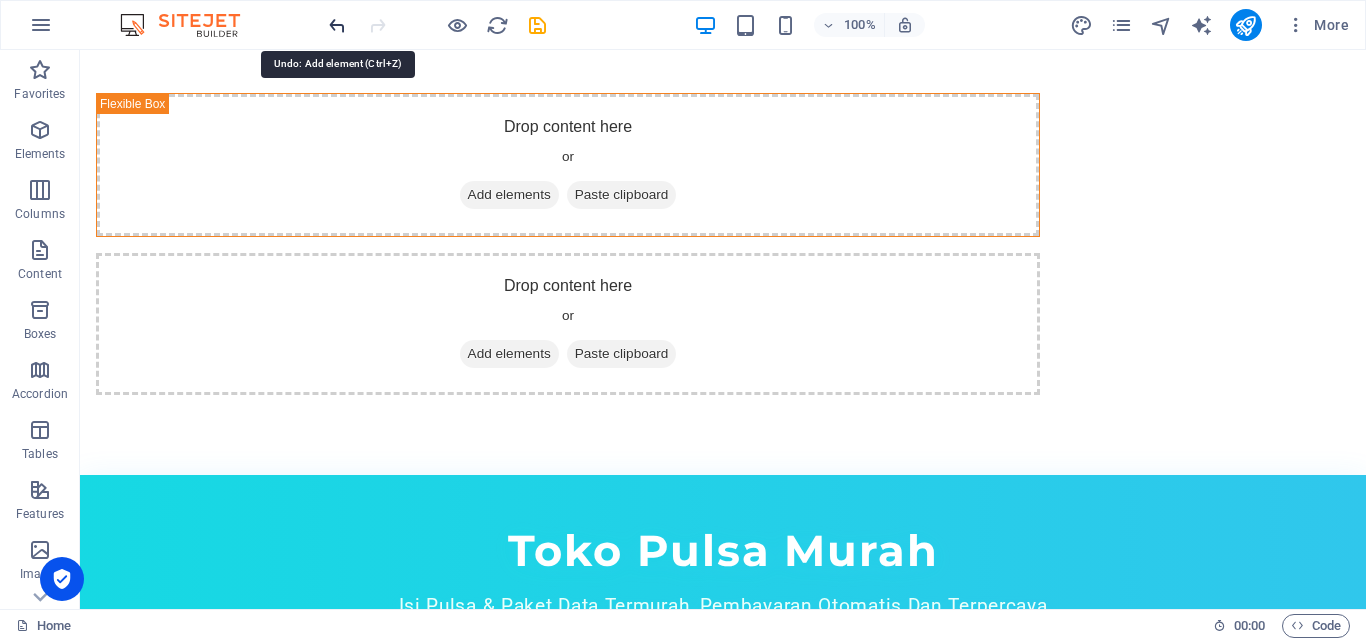 click at bounding box center (337, 25) 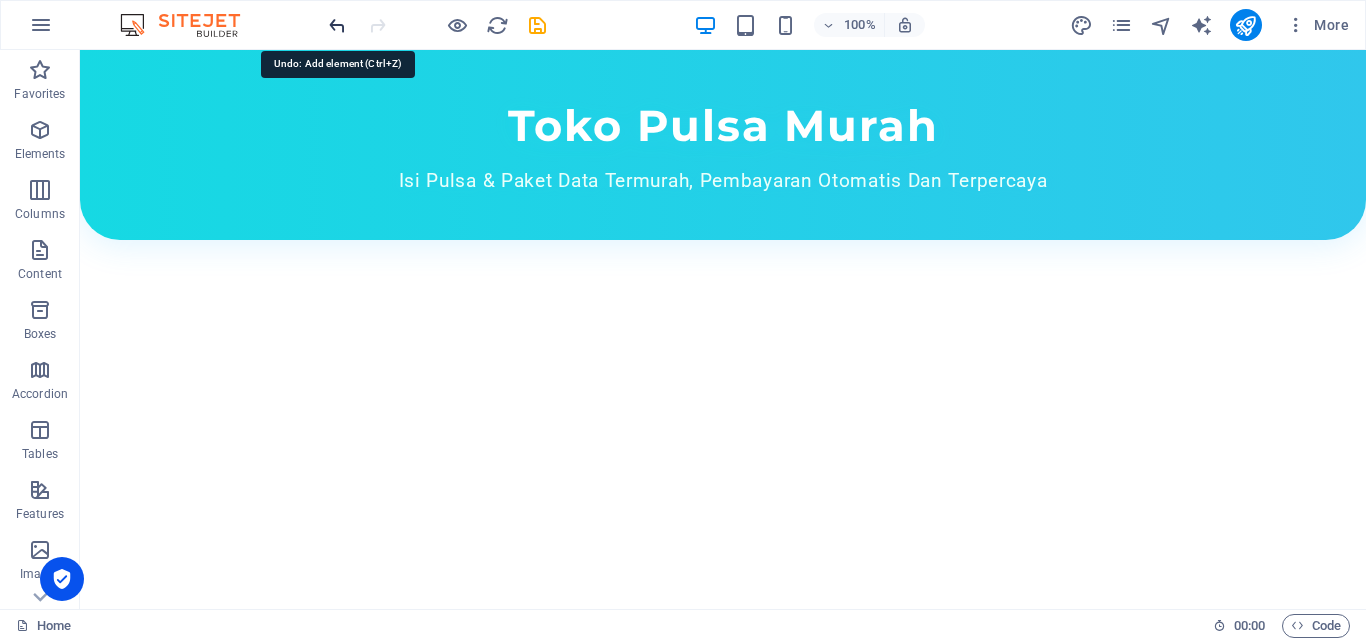 scroll, scrollTop: 0, scrollLeft: 0, axis: both 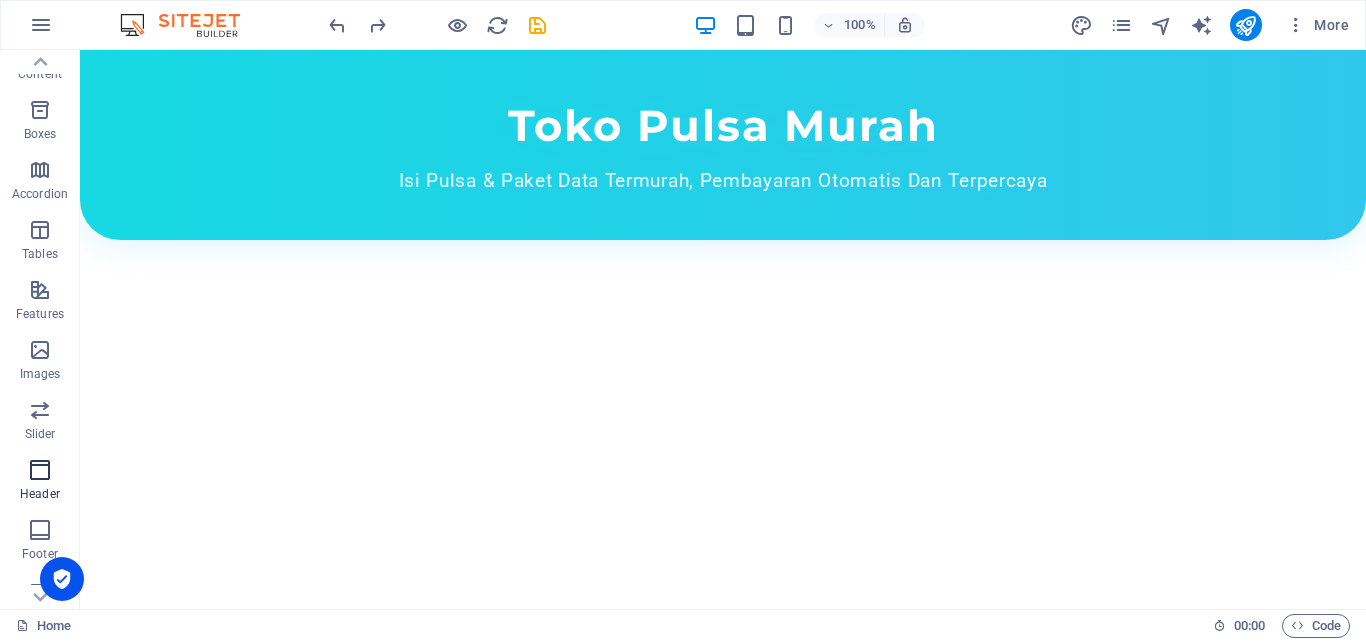 click at bounding box center (40, 470) 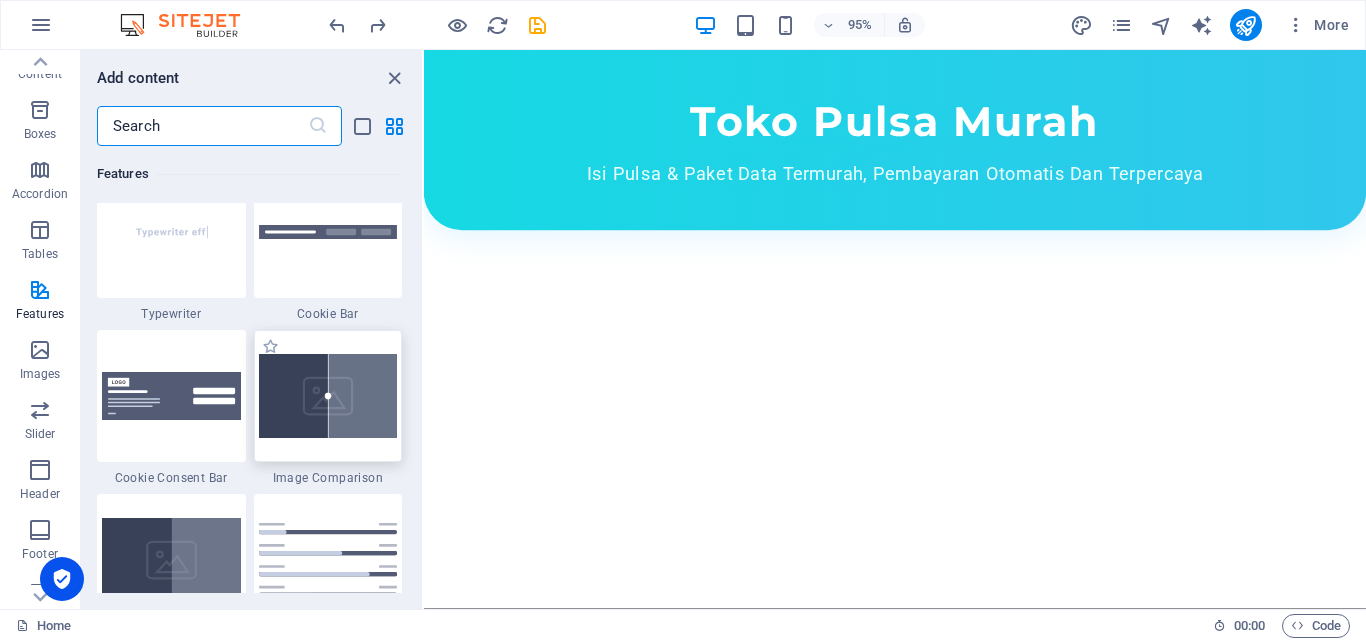 scroll, scrollTop: 7578, scrollLeft: 0, axis: vertical 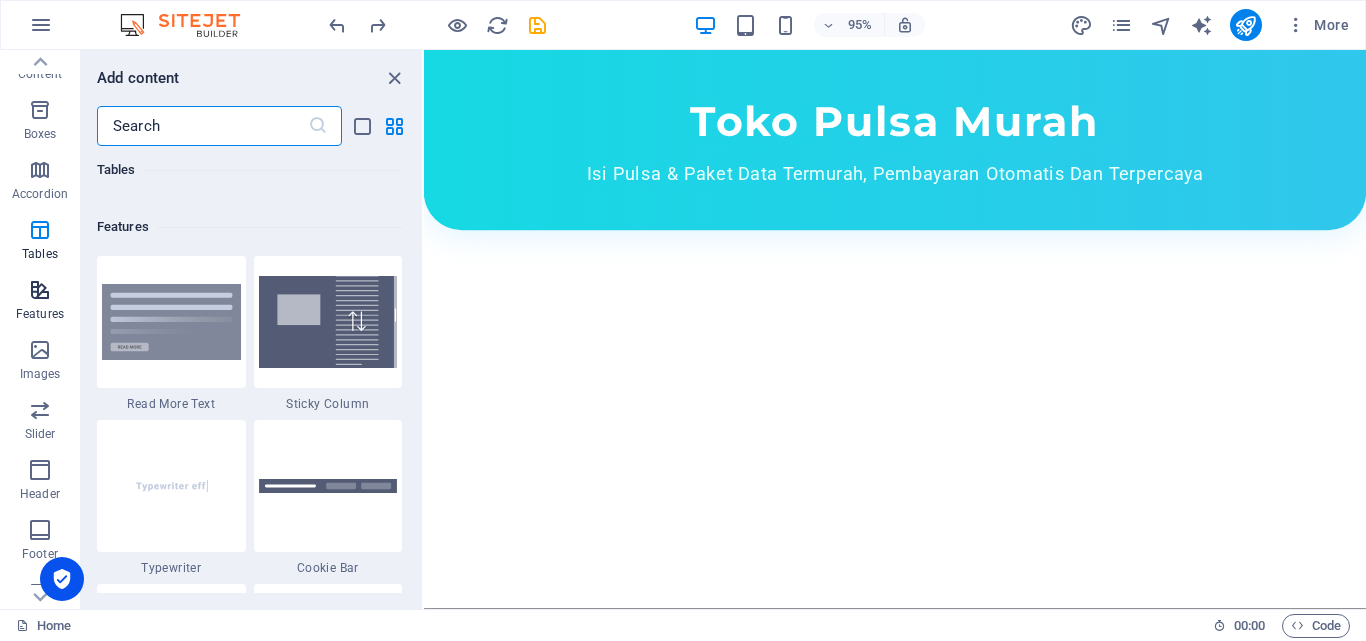 click on "Features" at bounding box center (40, 302) 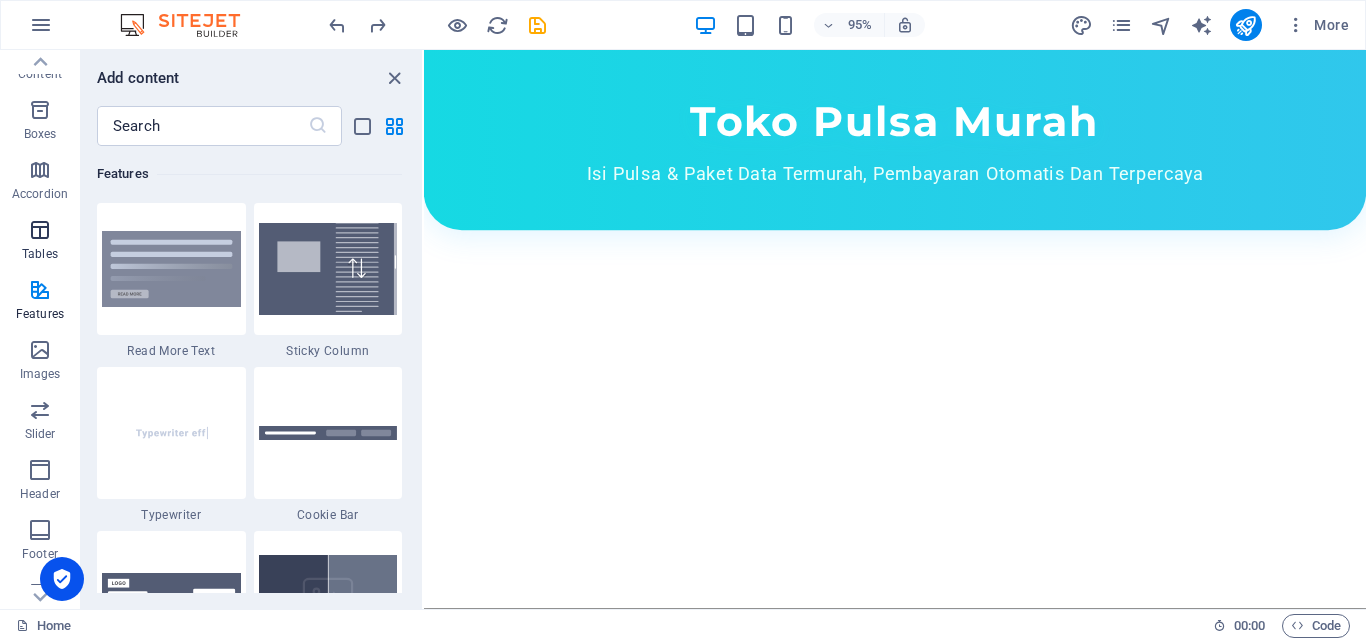 click at bounding box center [40, 230] 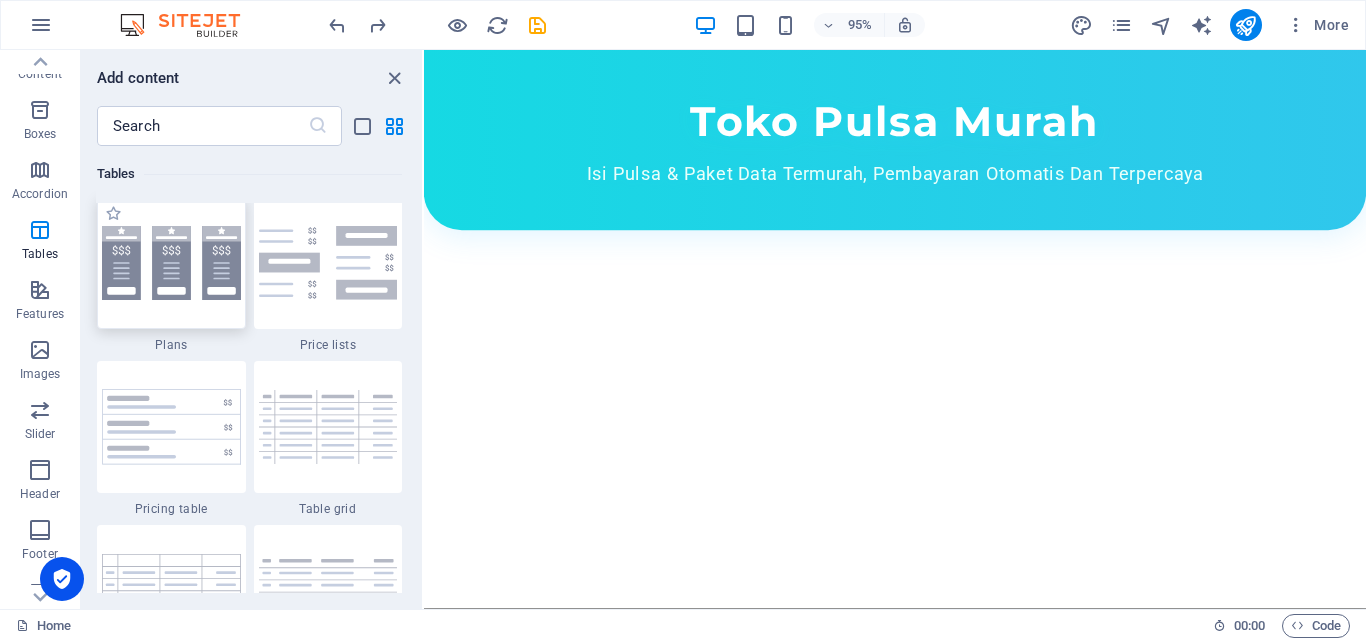 scroll, scrollTop: 6762, scrollLeft: 0, axis: vertical 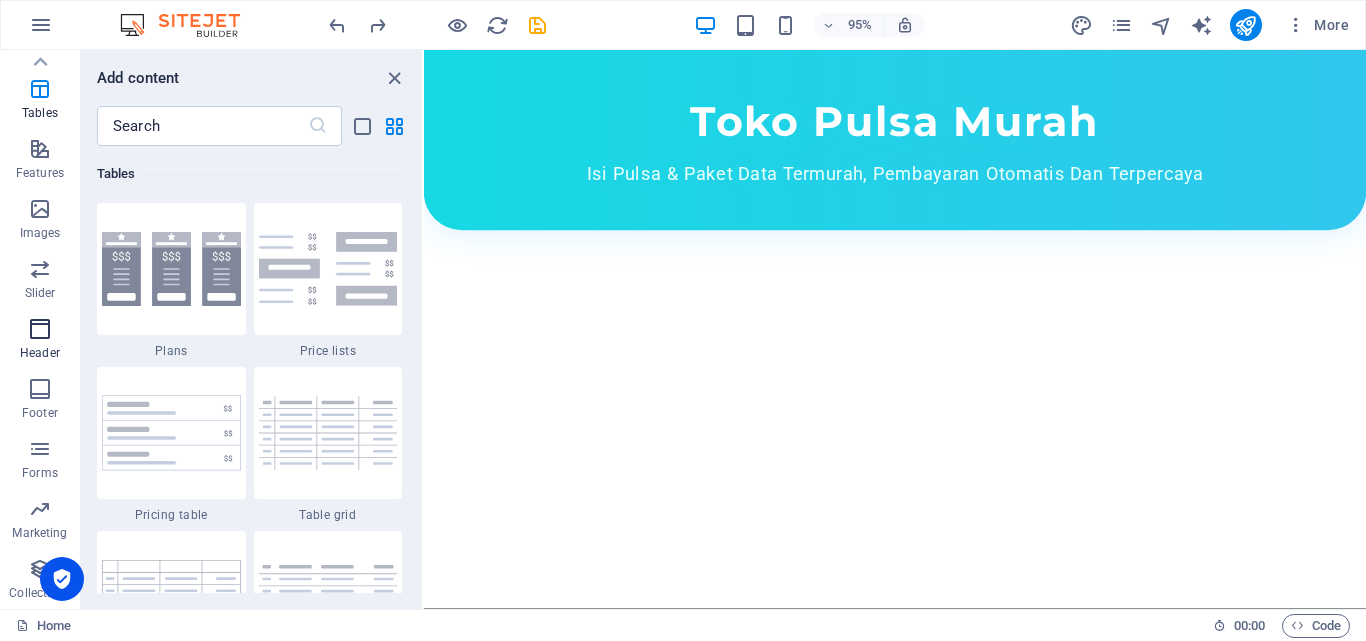 click at bounding box center (40, 329) 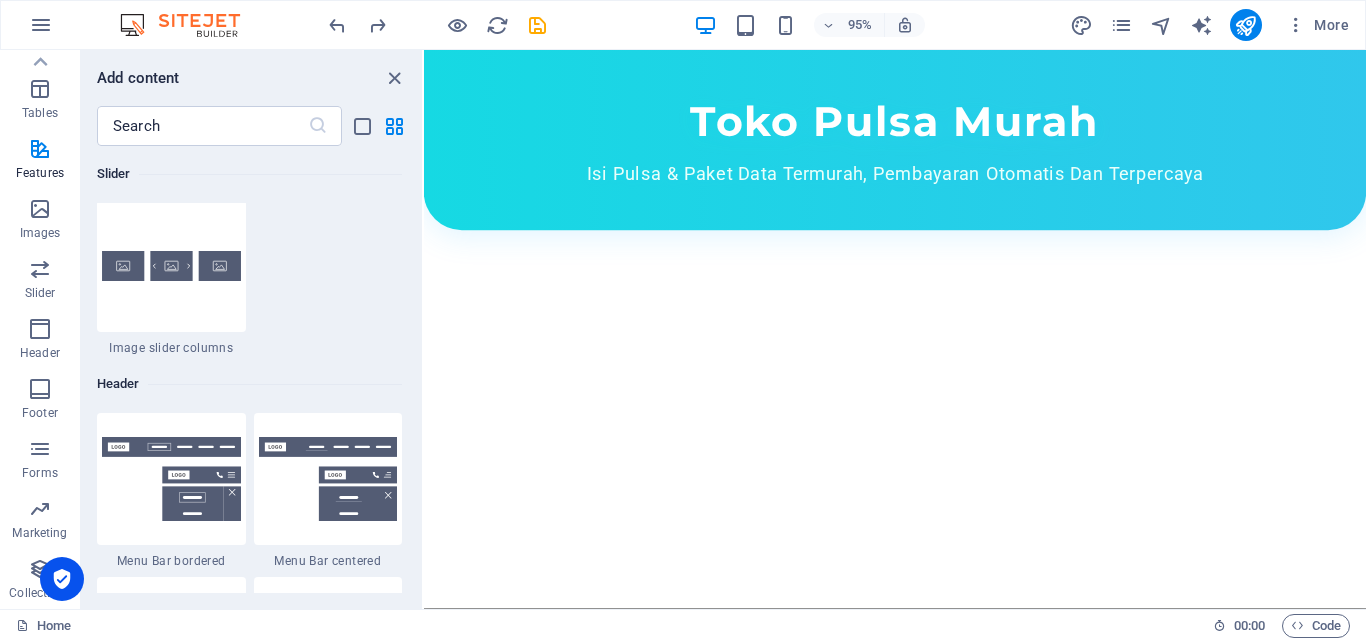scroll, scrollTop: 11878, scrollLeft: 0, axis: vertical 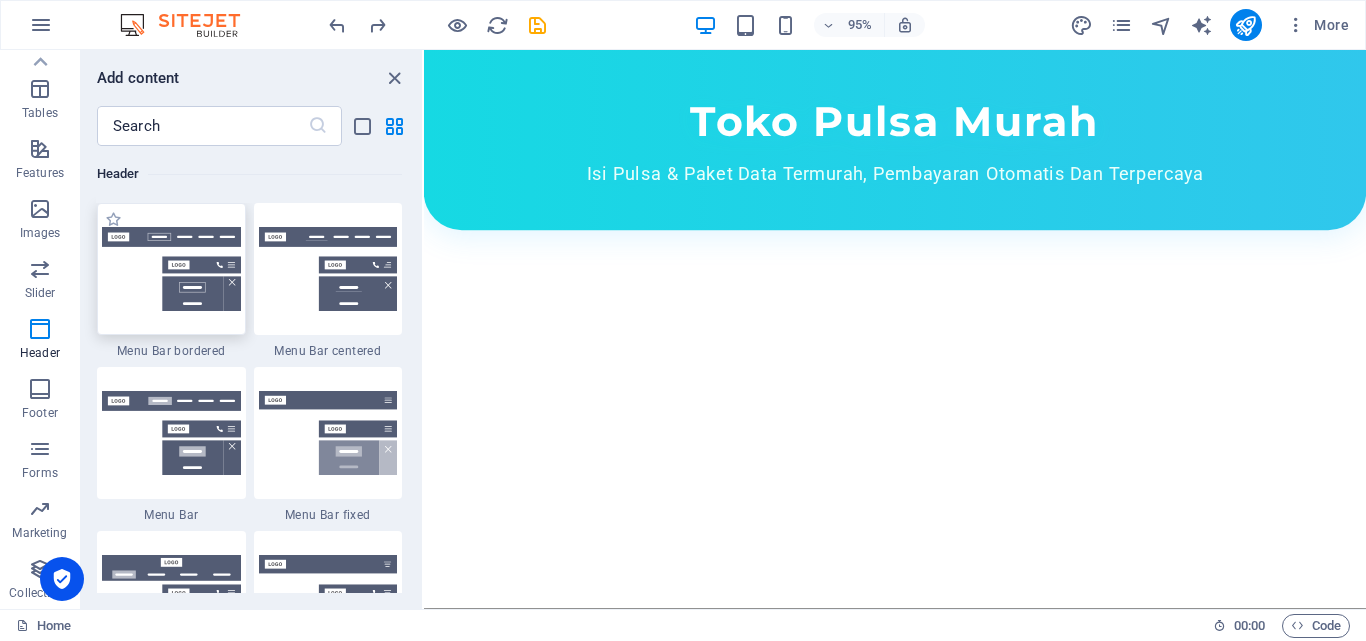 click at bounding box center (171, 269) 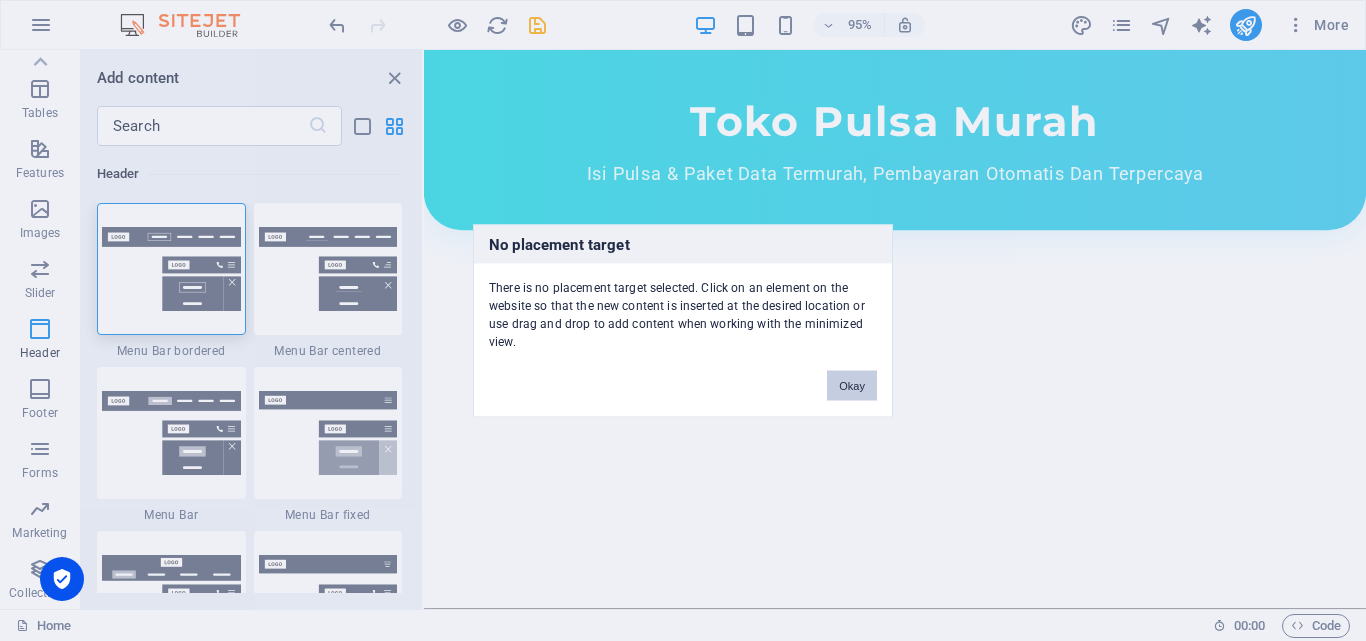 click on "Okay" at bounding box center [852, 385] 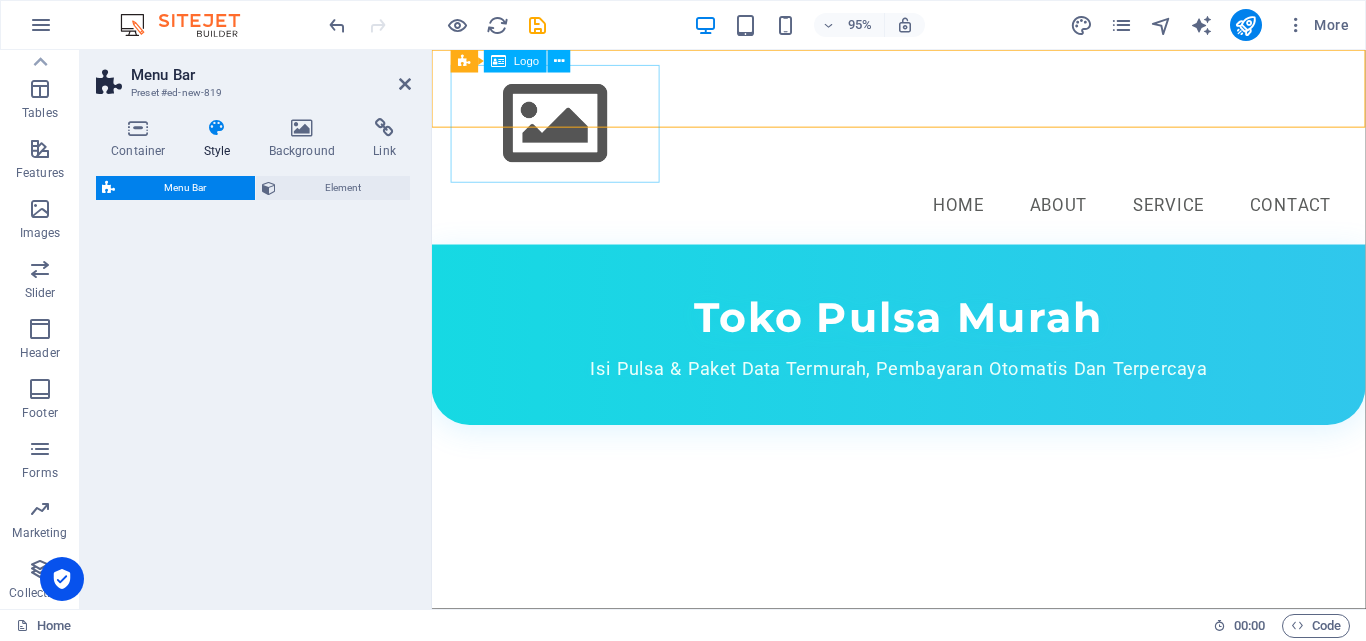 select on "rem" 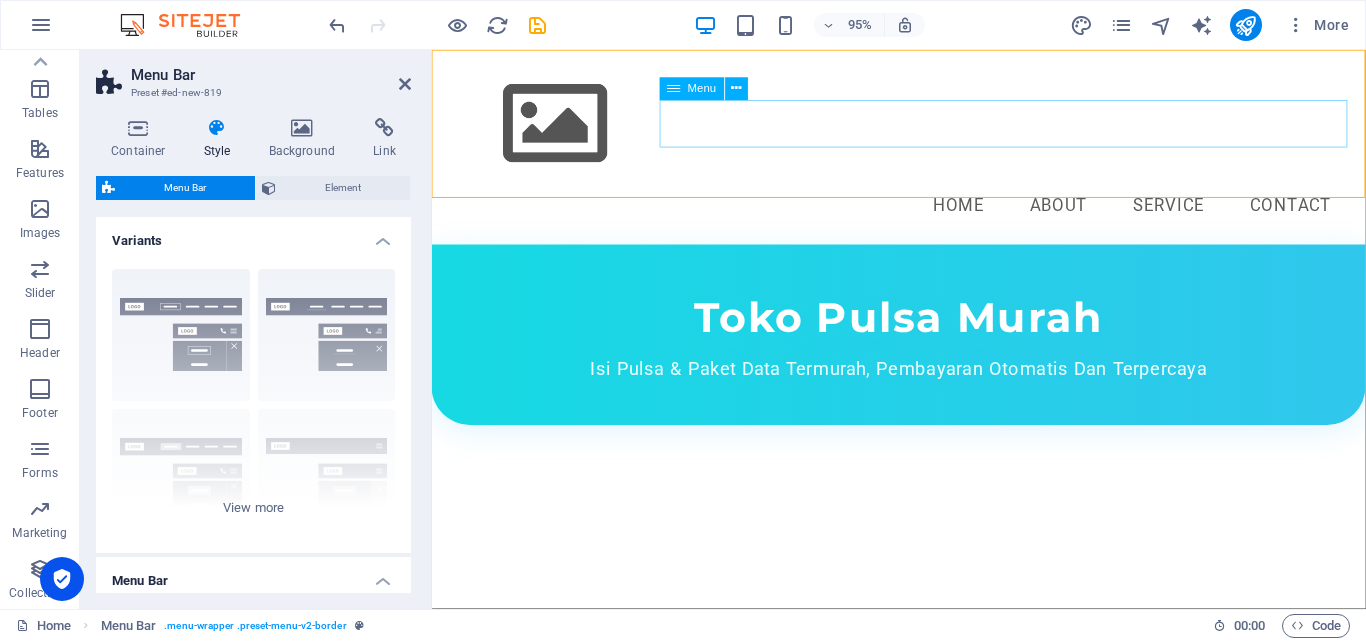 click on "Home About Service Contact" at bounding box center (924, 215) 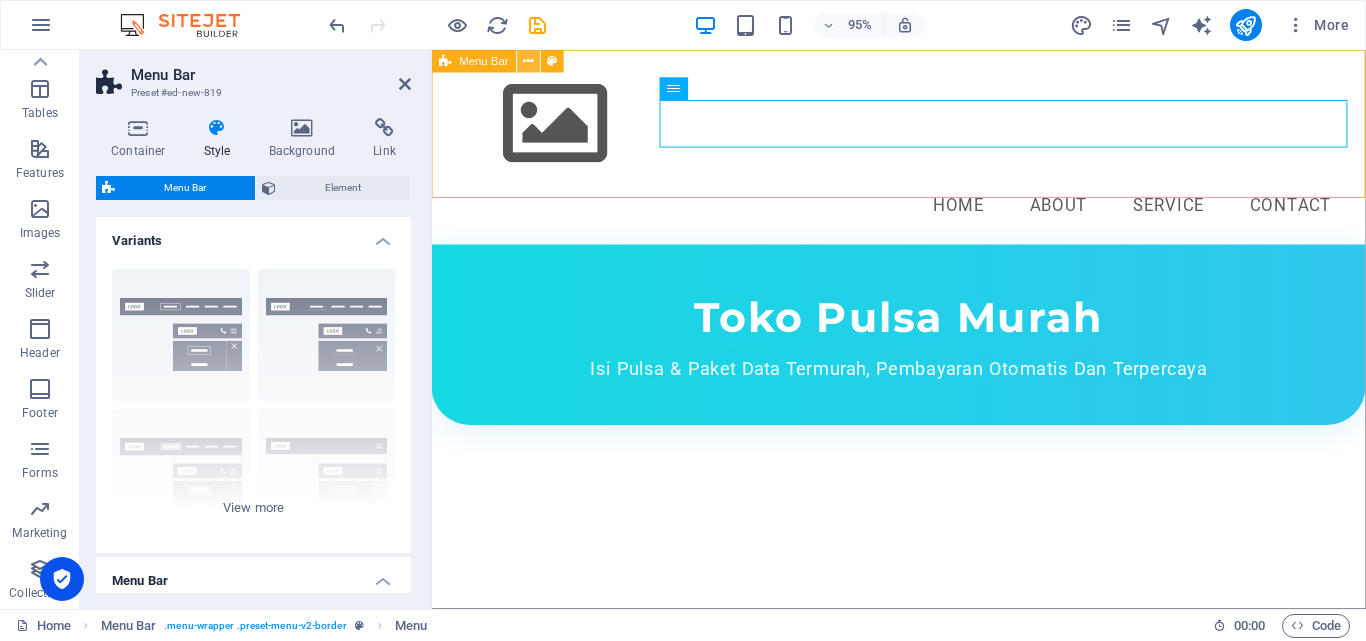 click at bounding box center (529, 61) 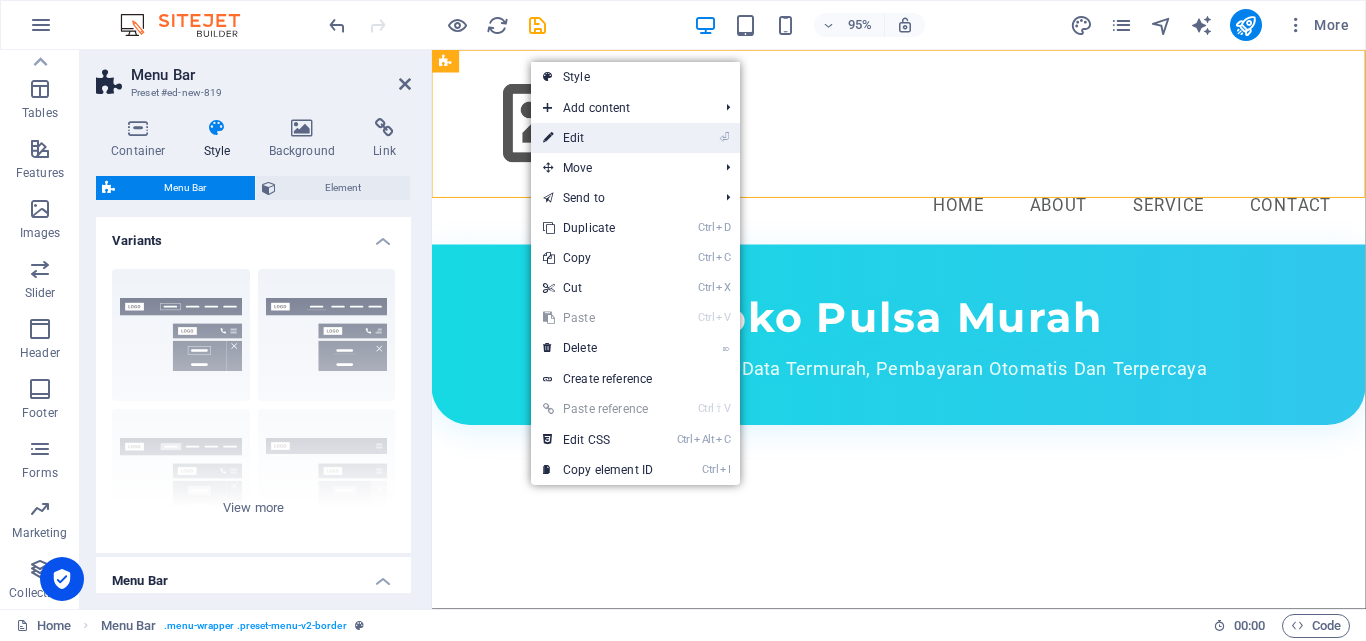 click on "⏎  Edit" at bounding box center (598, 138) 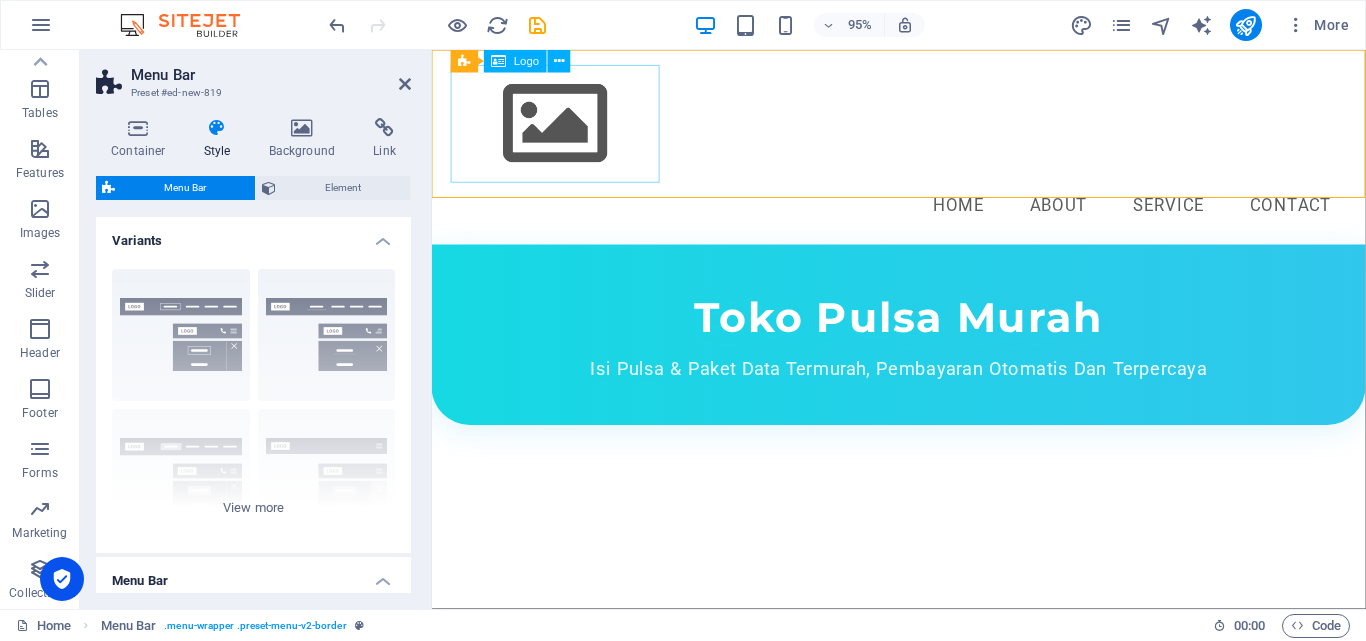 click on "Logo" at bounding box center (526, 61) 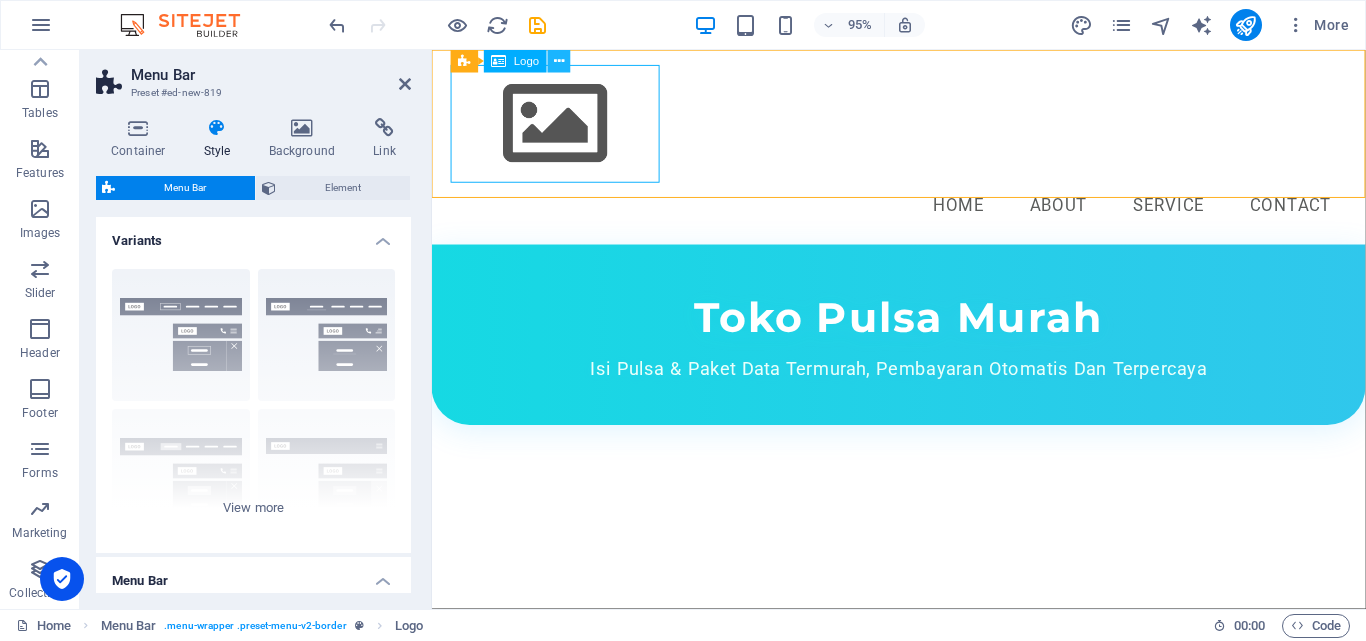 click at bounding box center (559, 61) 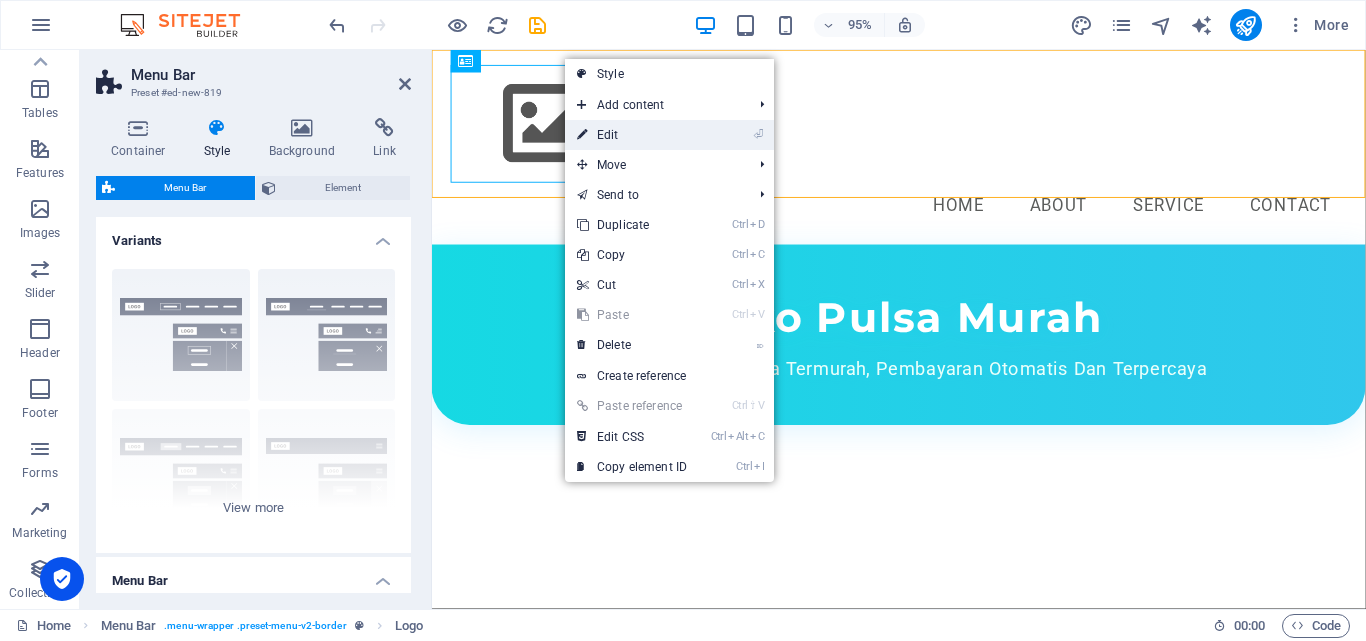 drag, startPoint x: 592, startPoint y: 124, endPoint x: 194, endPoint y: 73, distance: 401.25427 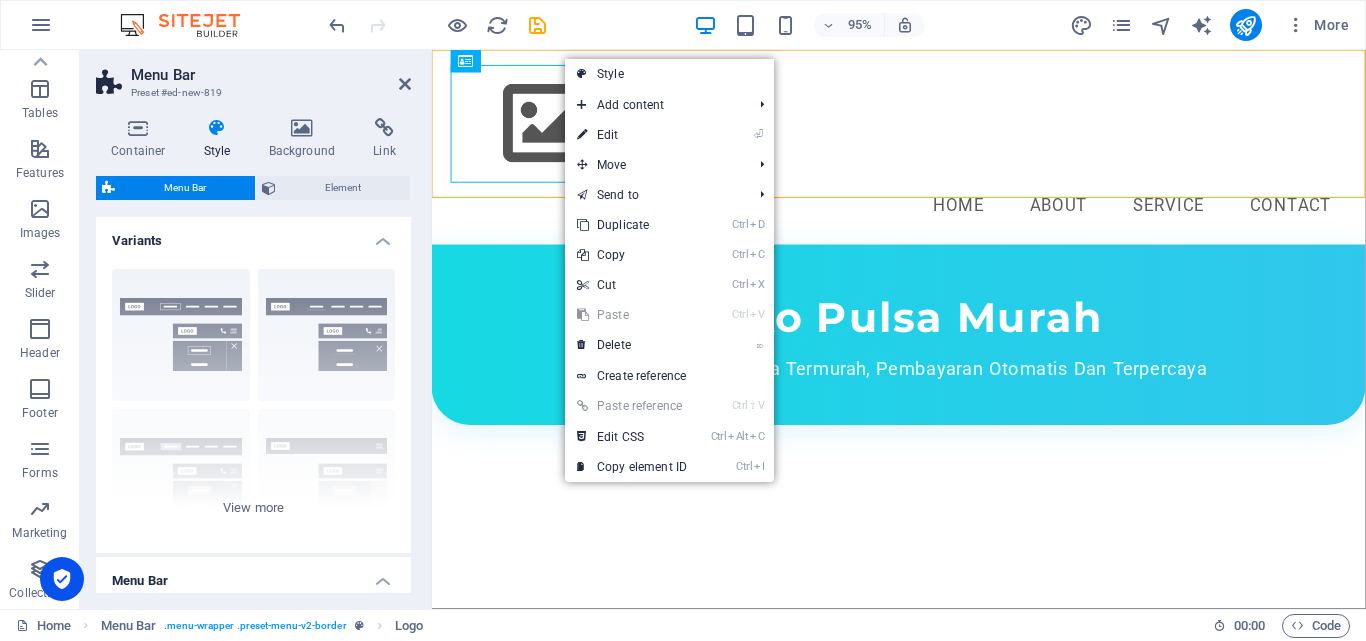 select on "px" 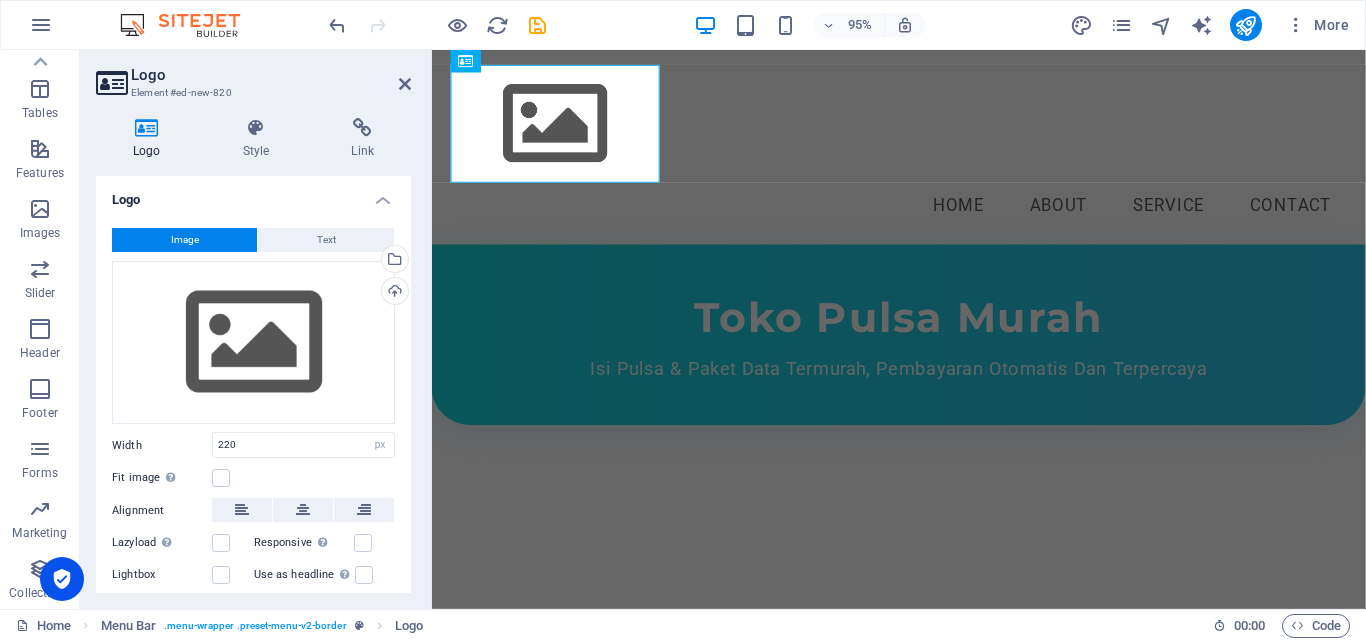 click on "Image" at bounding box center [184, 240] 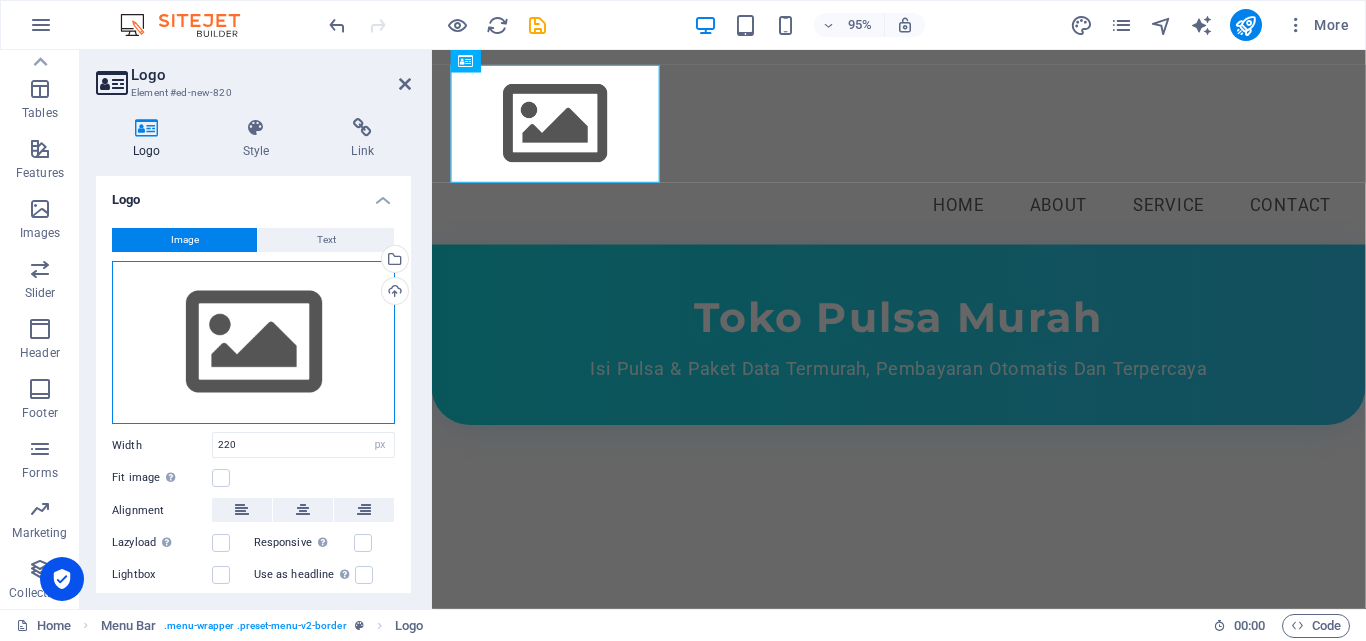 click on "Drag files here, click to choose files or select files from Files or our free stock photos & videos" at bounding box center (253, 343) 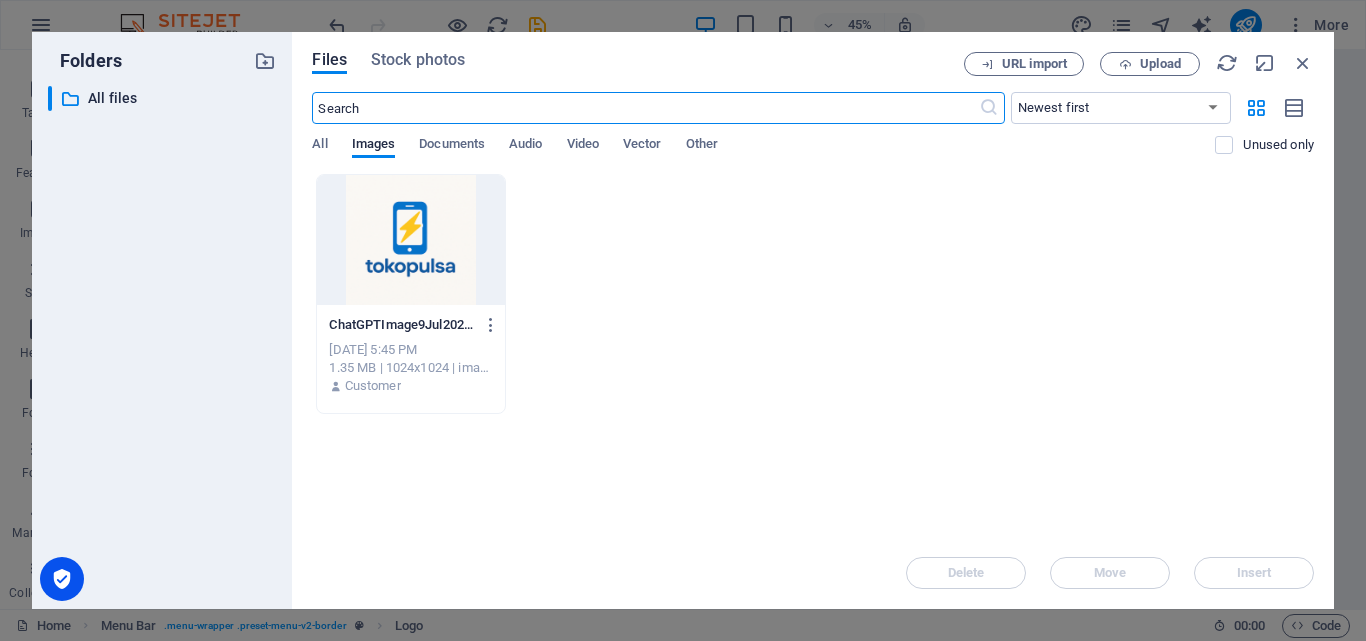 click at bounding box center (410, 240) 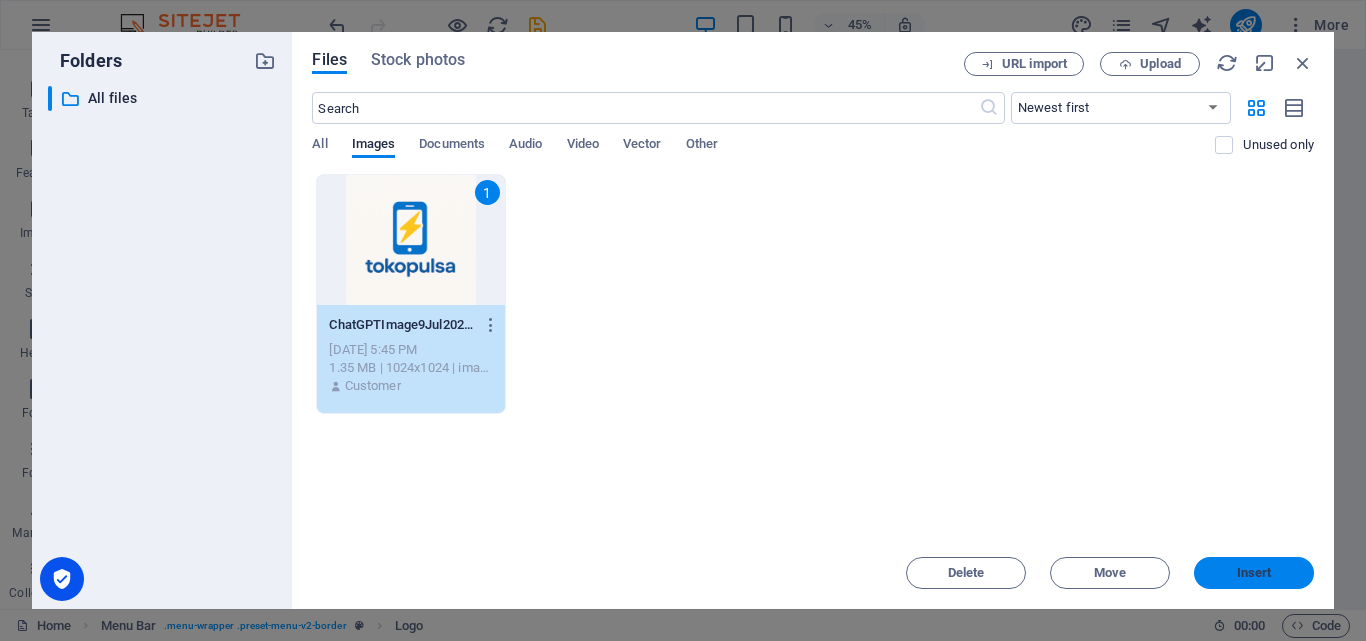 click on "Insert" at bounding box center (1254, 573) 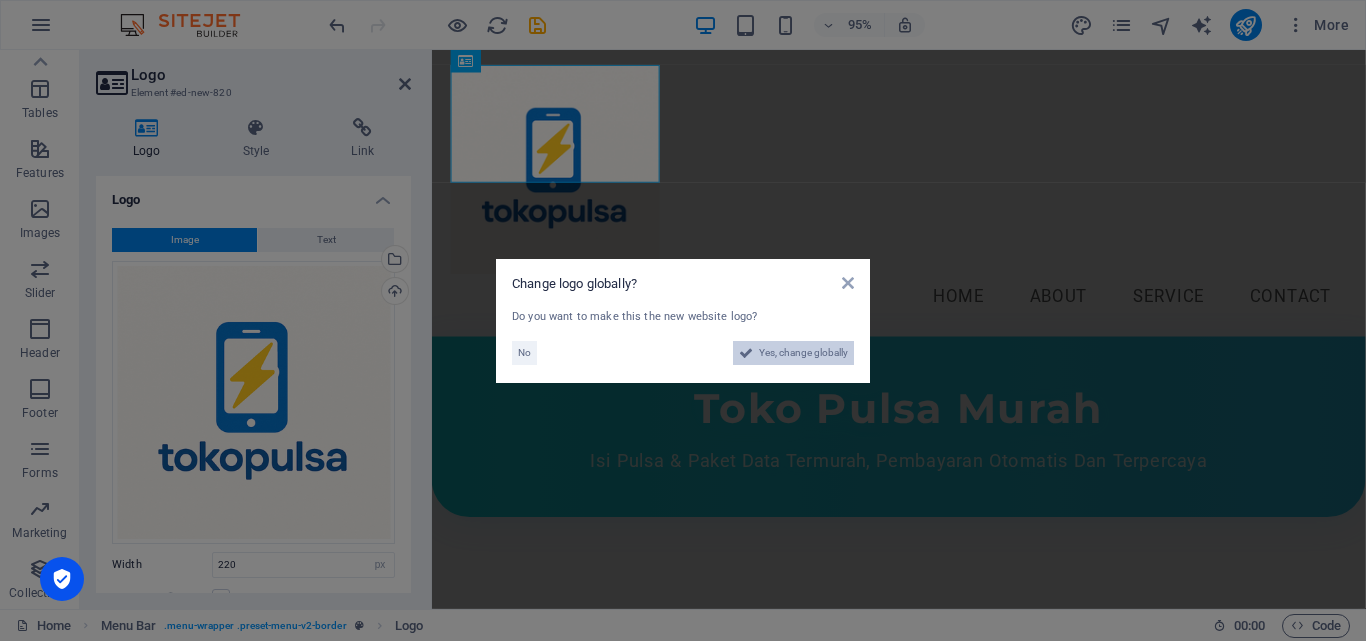 click on "Yes, change globally" at bounding box center (803, 353) 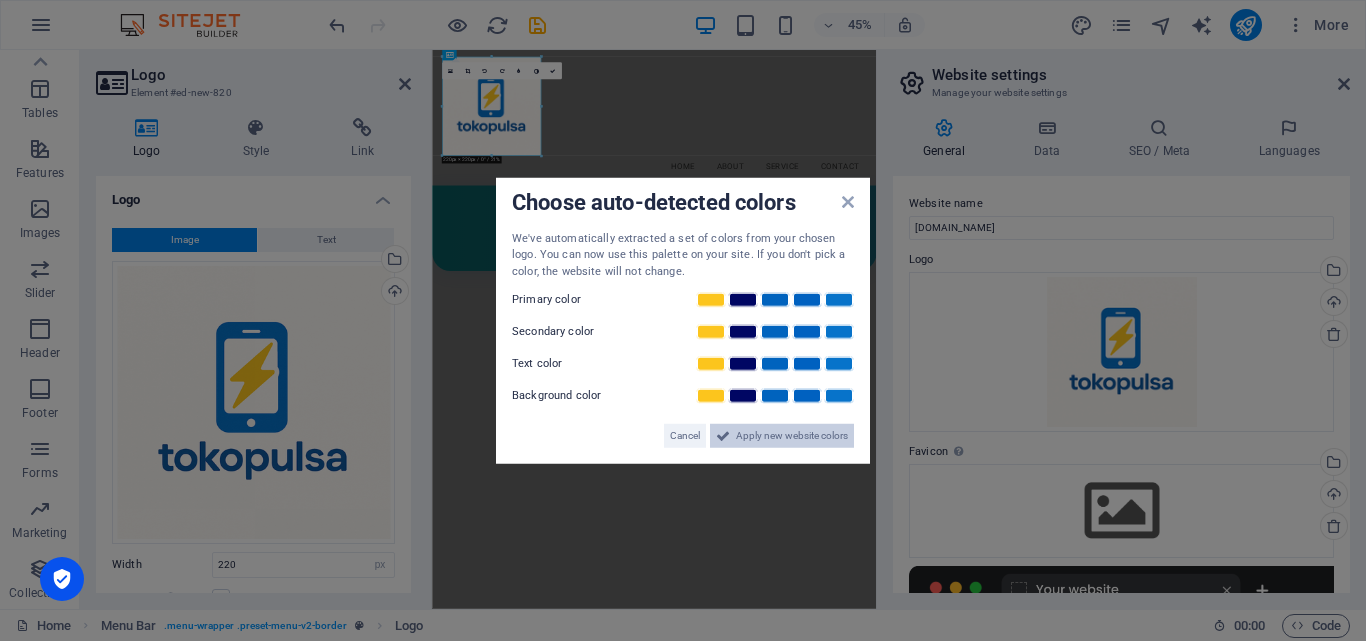 click on "Apply new website colors" at bounding box center [792, 436] 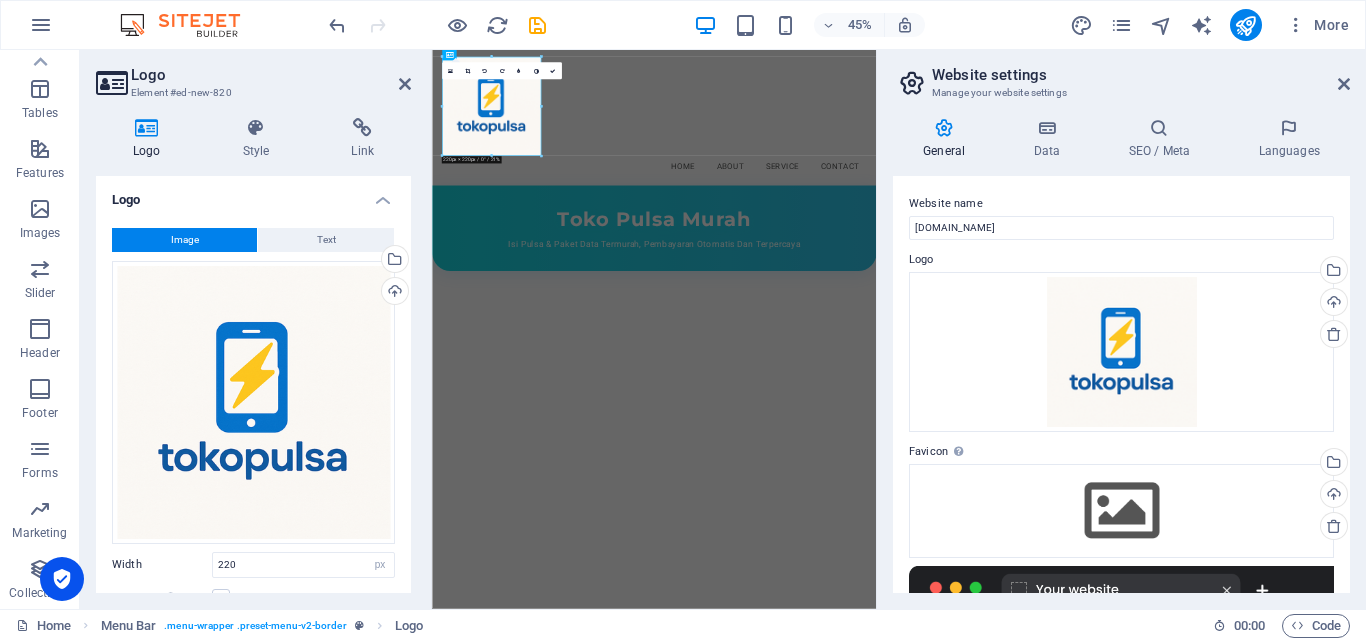 click on "Skip to main content
Menu Home About Service Contact
Toko Pulsa Murah
Isi Pulsa & Paket Data Termurah, Pembayaran Otomatis Dan Terpercaya" at bounding box center [925, 312] 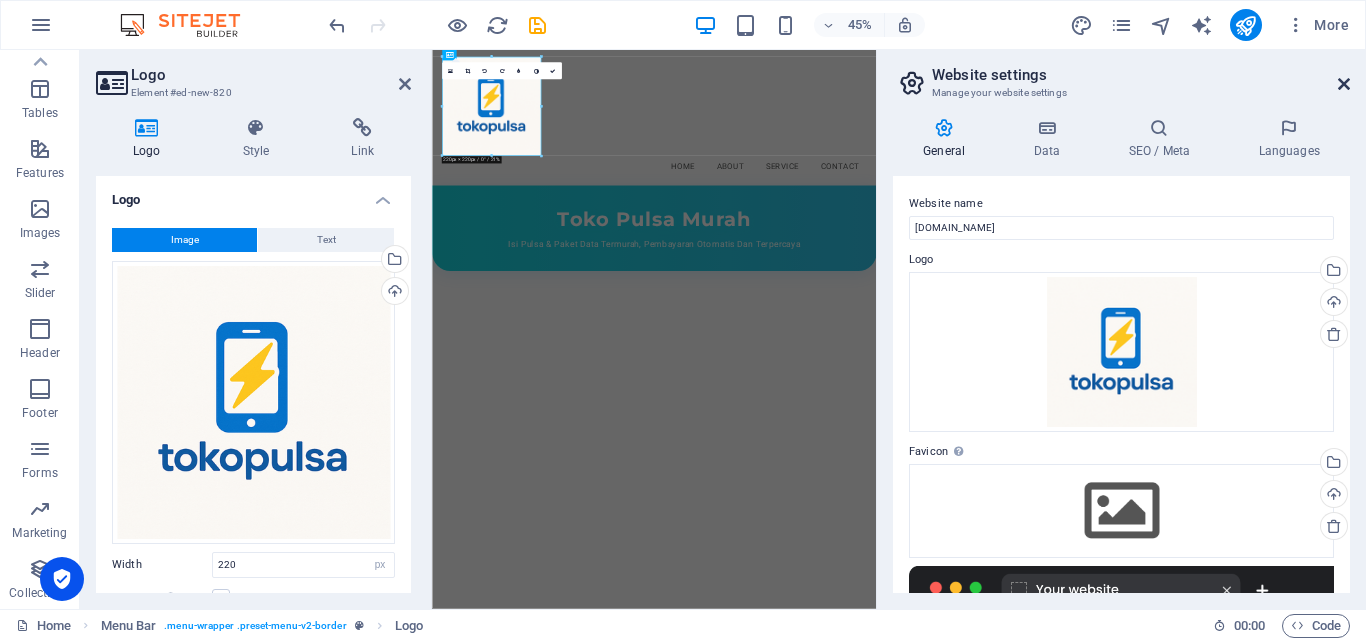click at bounding box center [1344, 84] 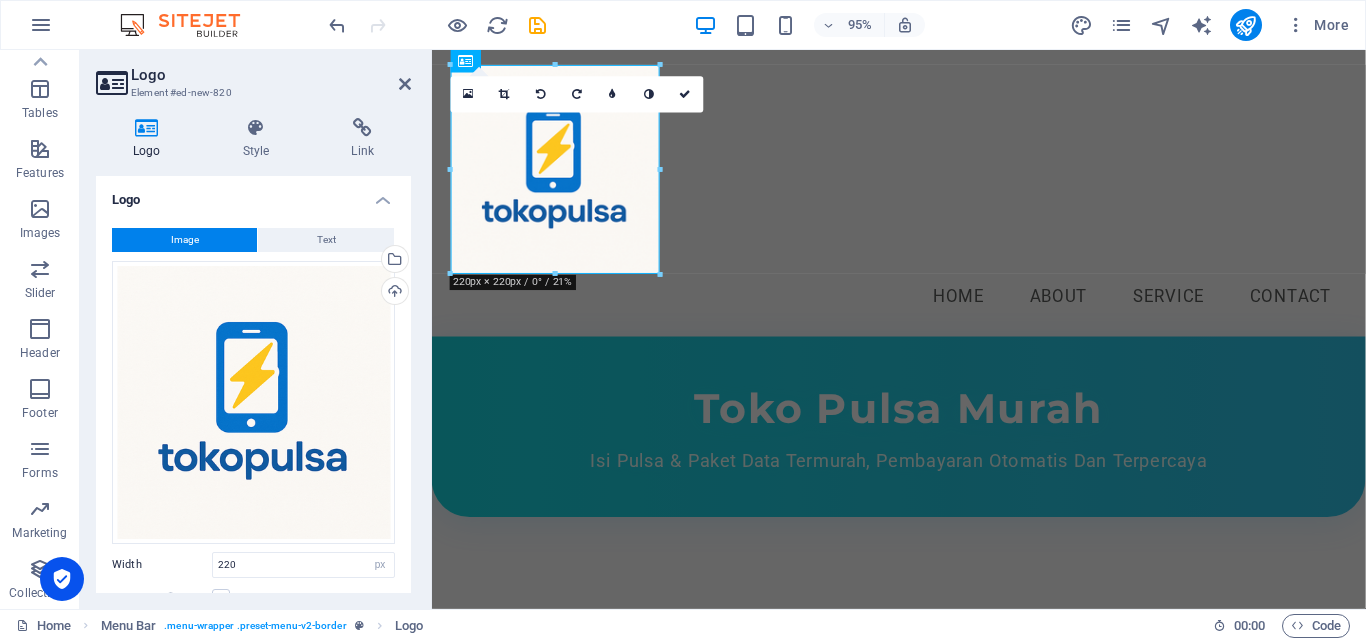 click on "Skip to main content
Menu Home About Service Contact
Toko Pulsa Murah
Isi Pulsa & Paket Data Termurah, Pembayaran Otomatis Dan Terpercaya" at bounding box center [923, 312] 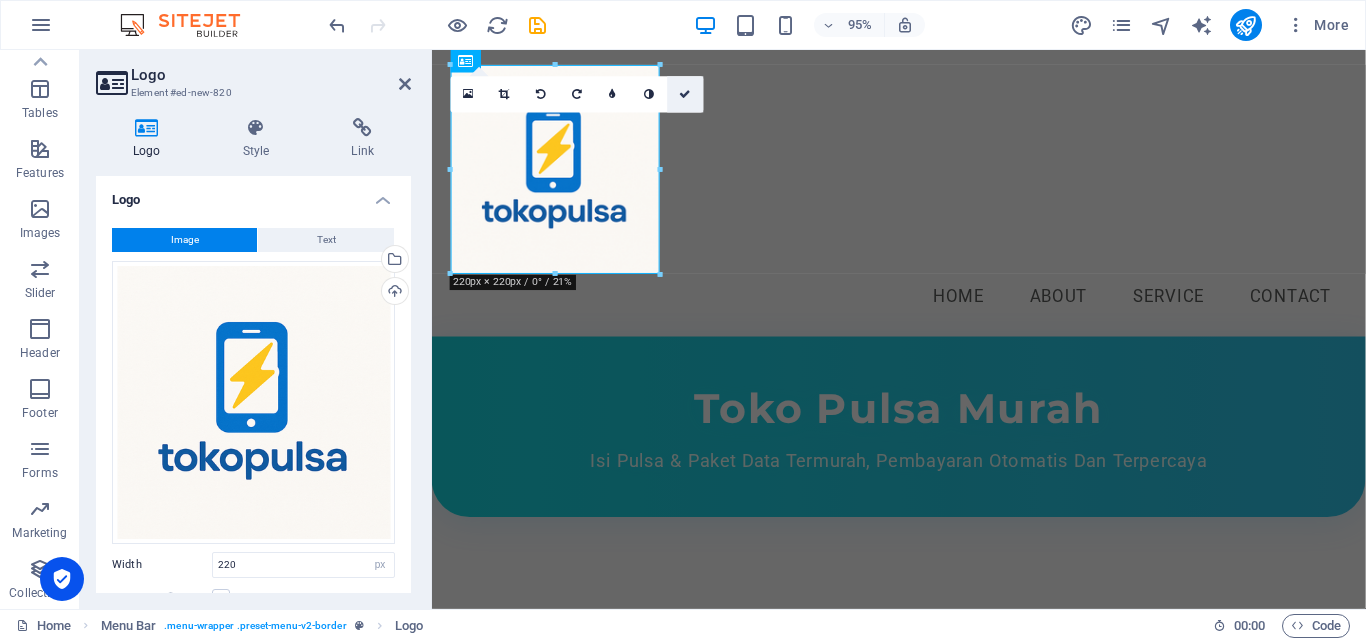 click at bounding box center [685, 95] 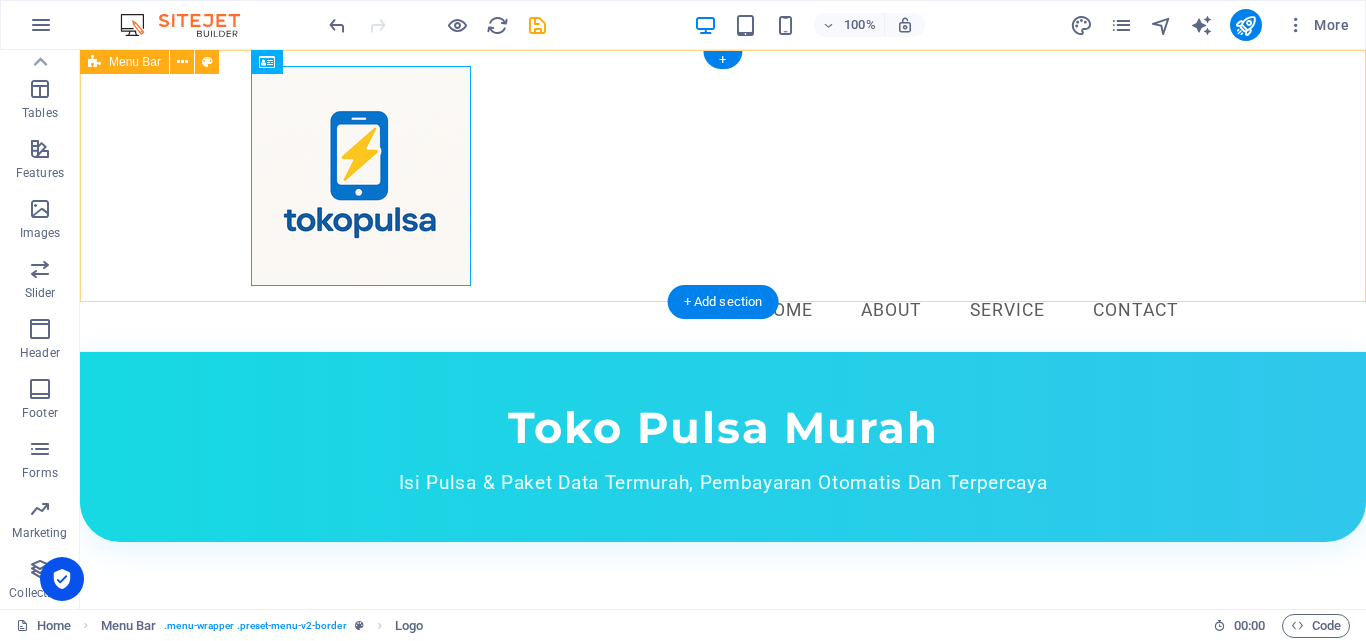 click on "Menu Home About Service Contact" at bounding box center [723, 201] 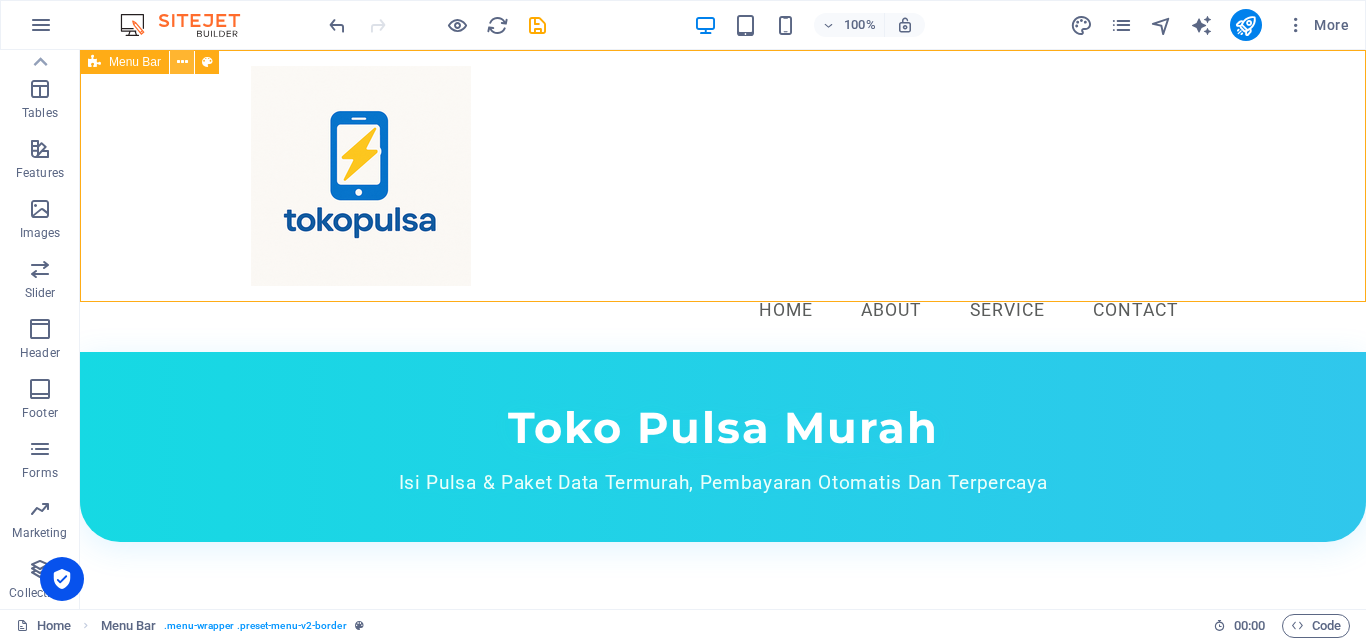 click at bounding box center [182, 62] 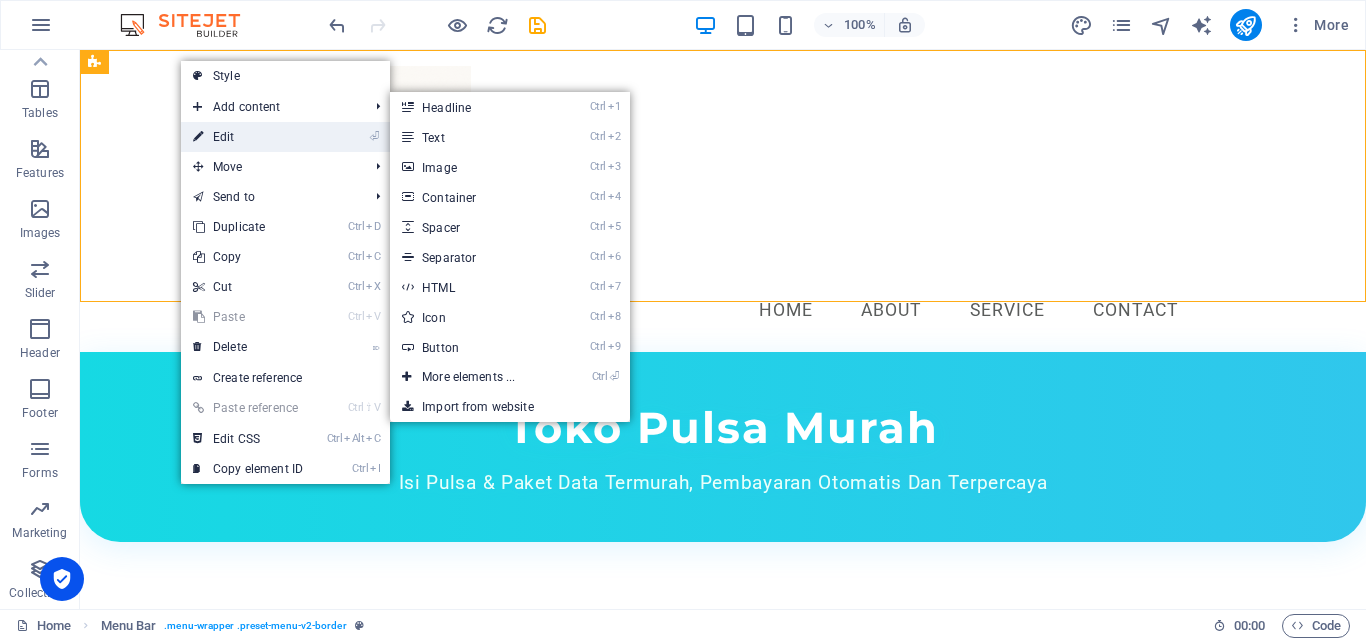 click on "⏎  Edit" at bounding box center [248, 137] 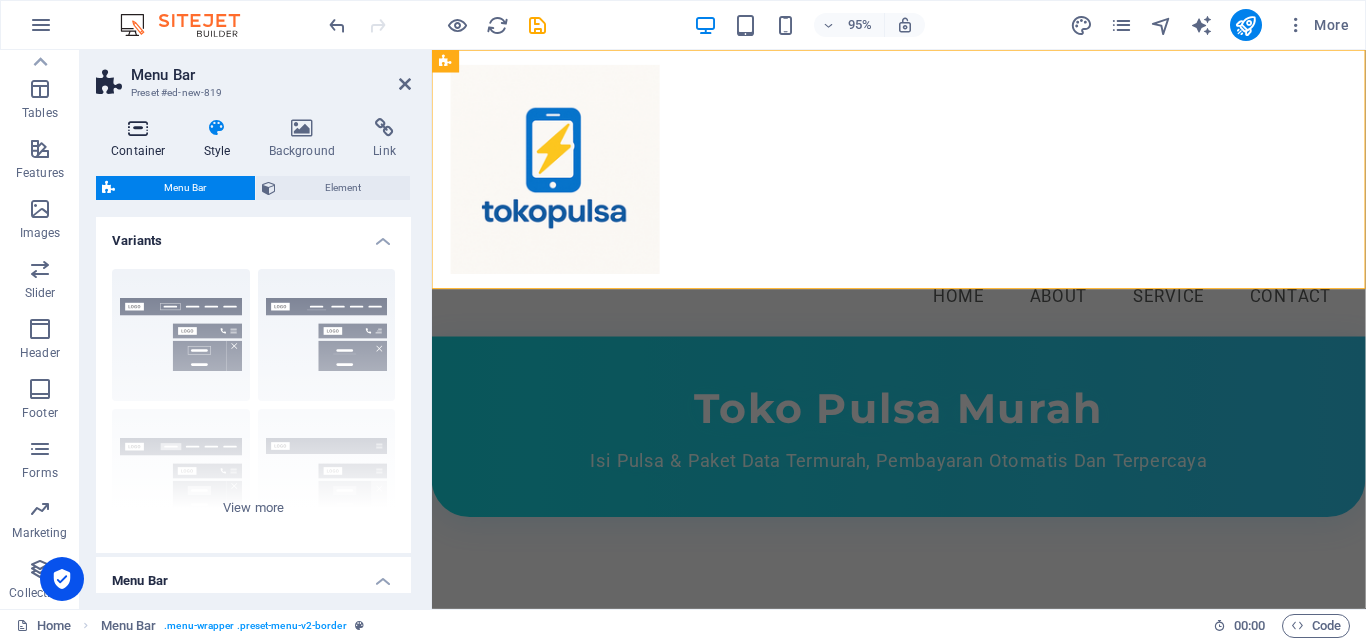 click on "Container" at bounding box center [142, 139] 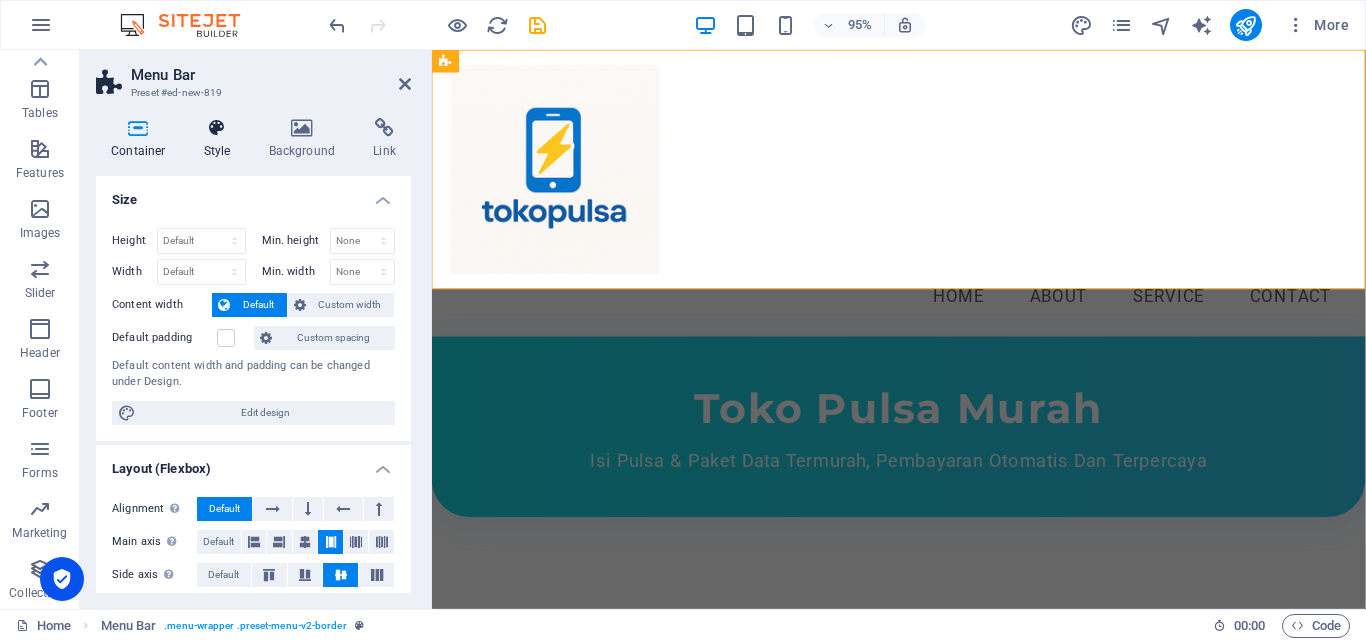 click on "Style" at bounding box center [221, 139] 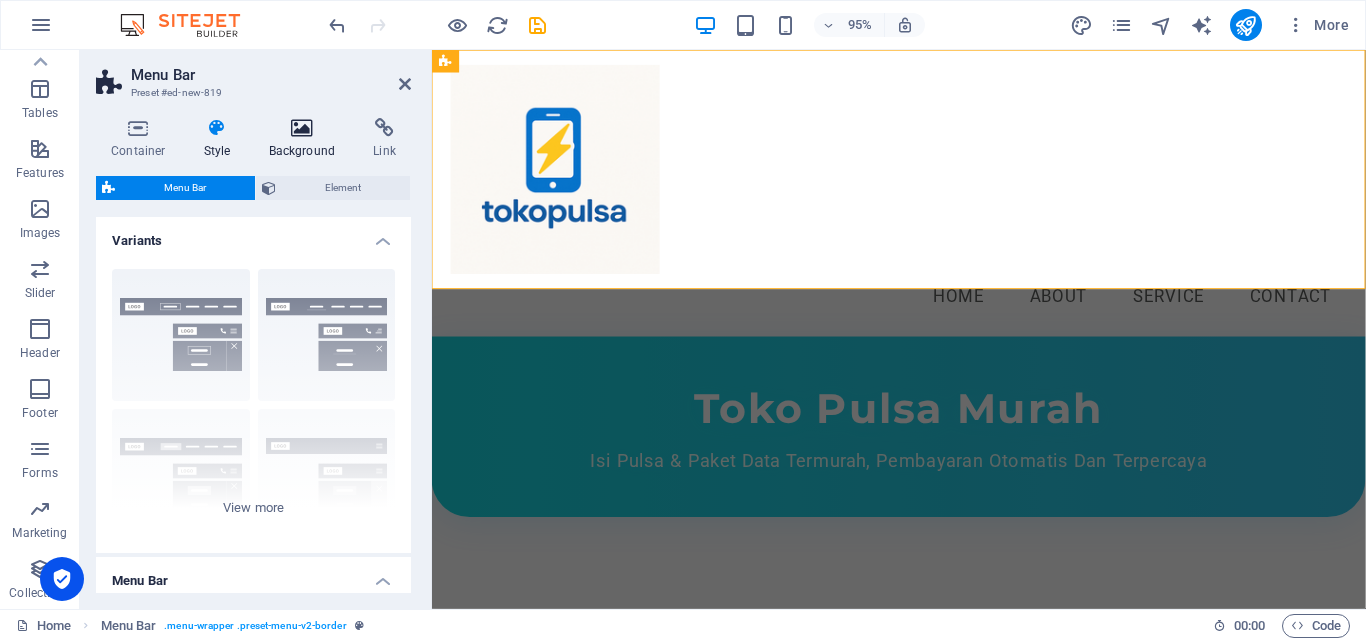 click on "Background" at bounding box center (306, 139) 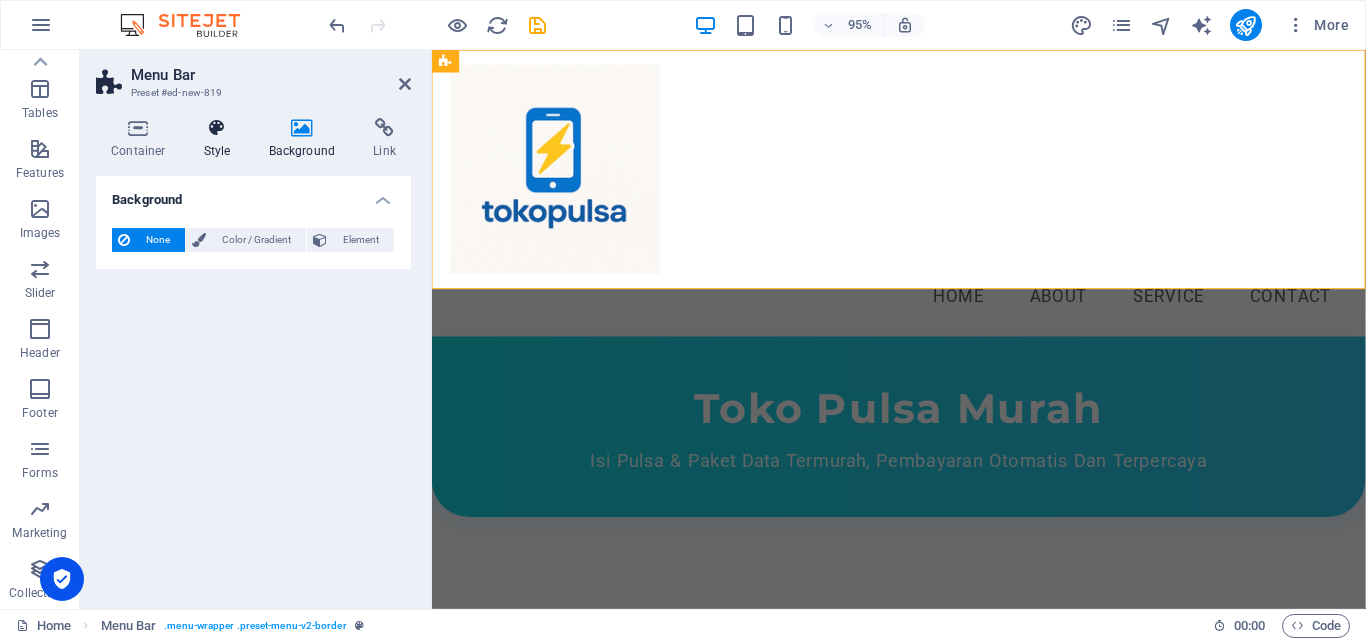 click on "Style" at bounding box center [221, 139] 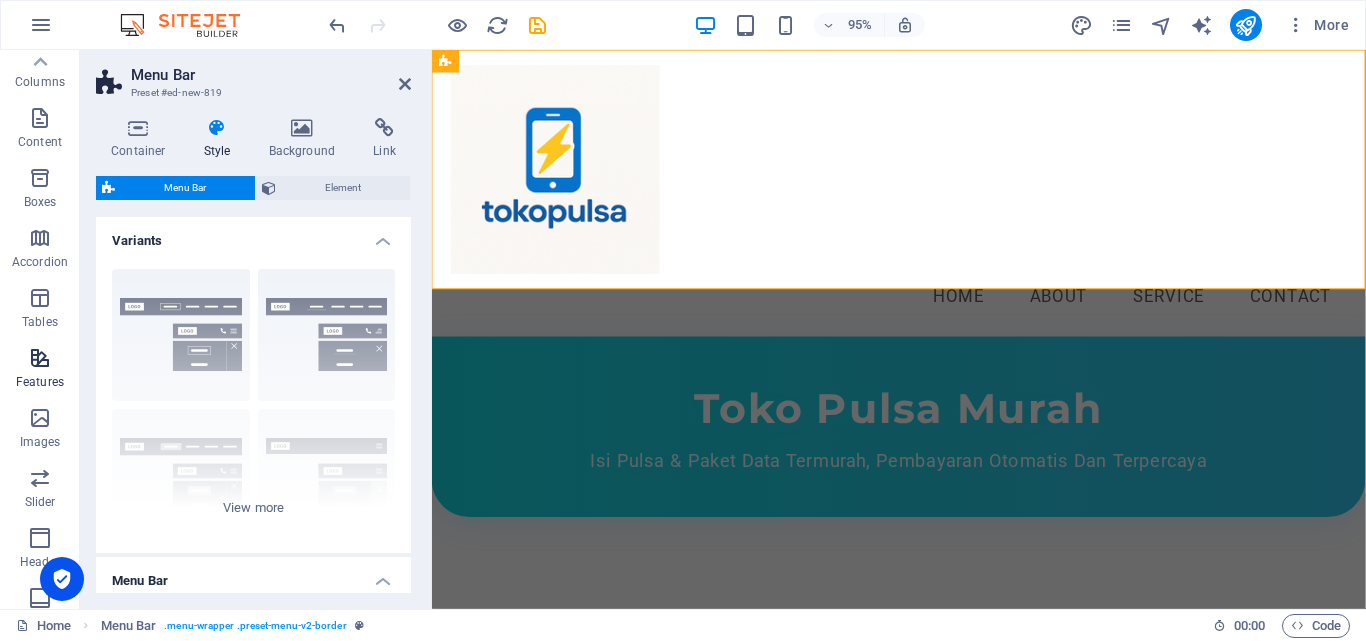 scroll, scrollTop: 0, scrollLeft: 0, axis: both 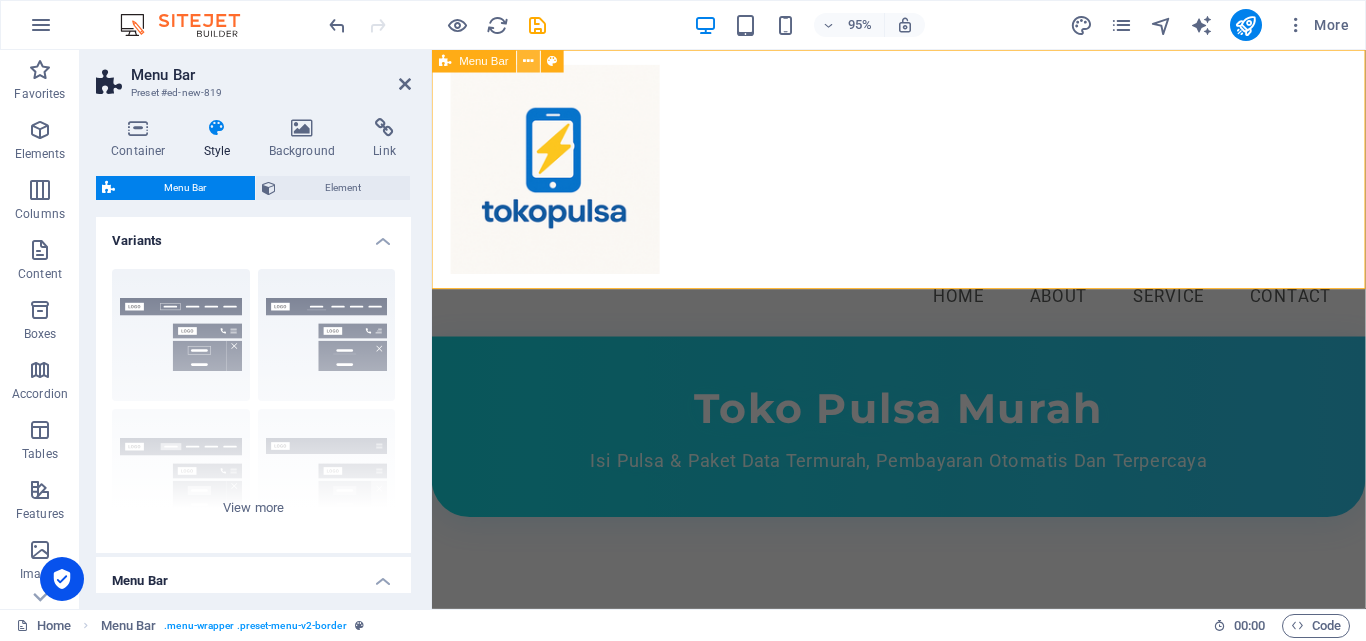 click at bounding box center [529, 61] 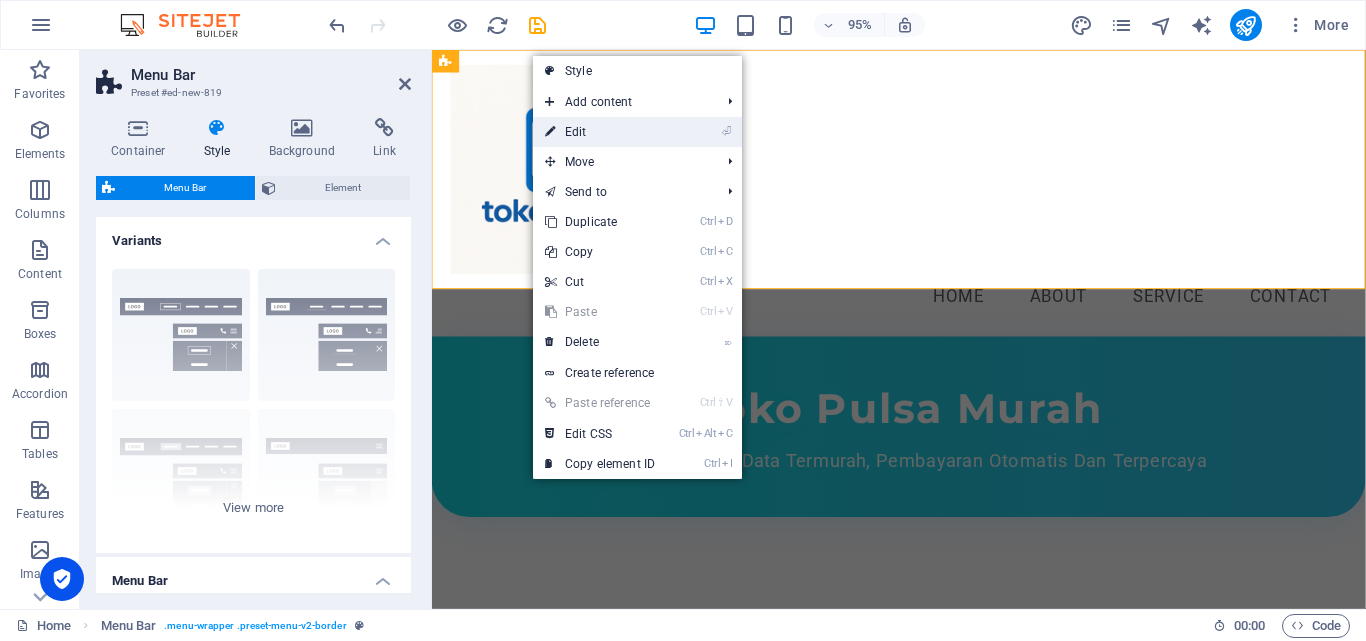 click on "⏎  Edit" at bounding box center (600, 132) 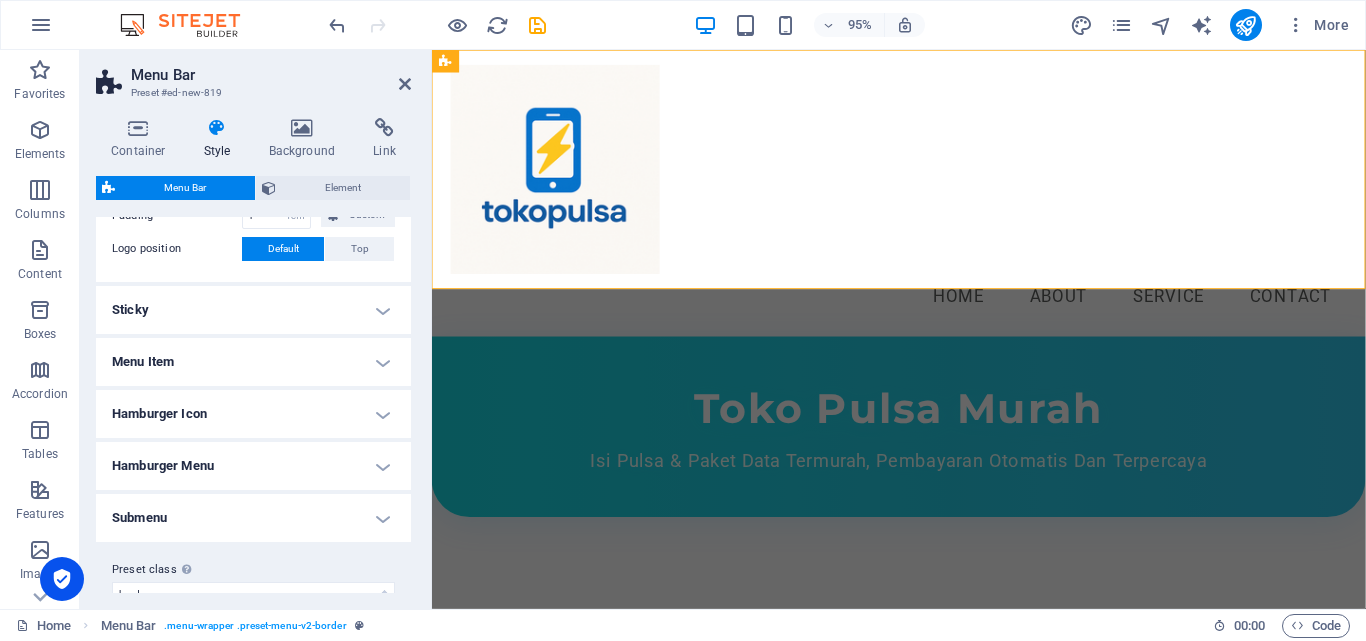 scroll, scrollTop: 506, scrollLeft: 0, axis: vertical 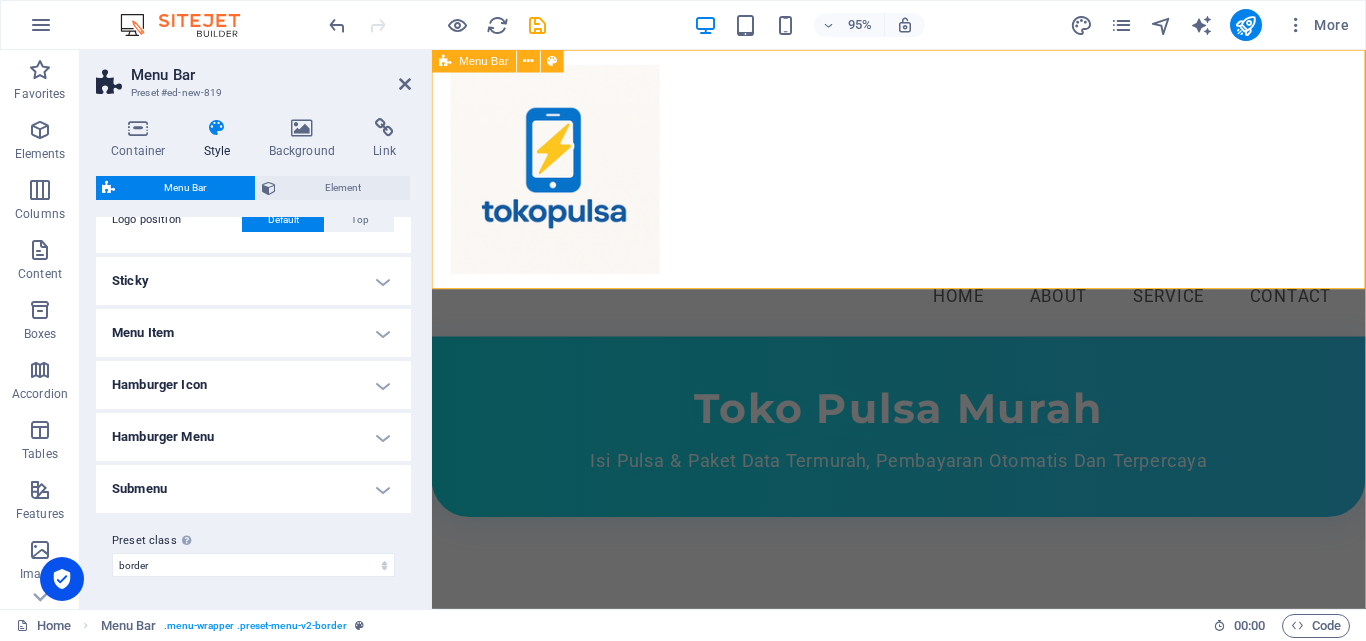 click on "Menu Home About Service Contact" at bounding box center (923, 201) 